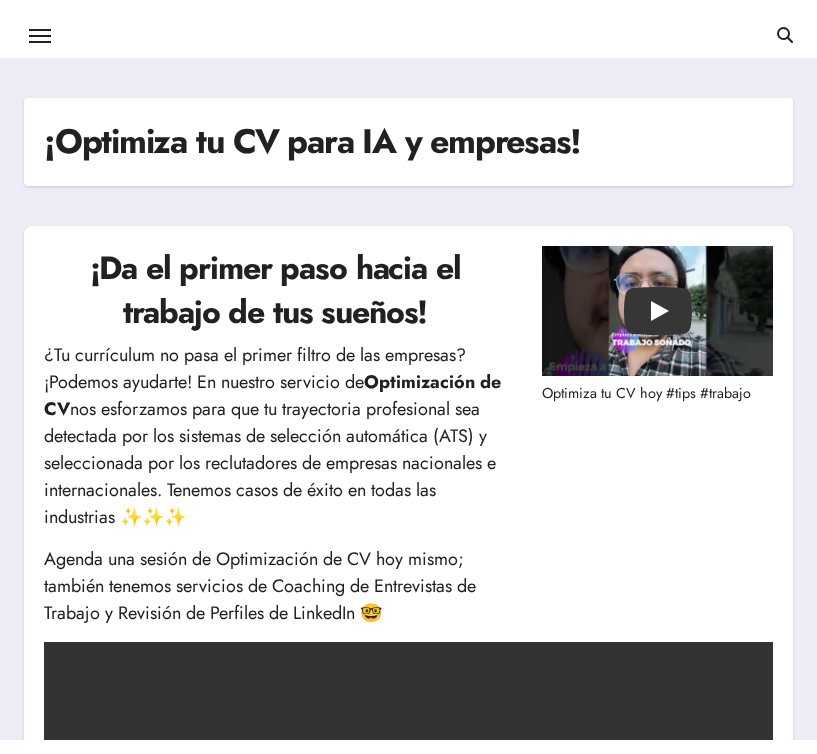 scroll, scrollTop: 0, scrollLeft: 0, axis: both 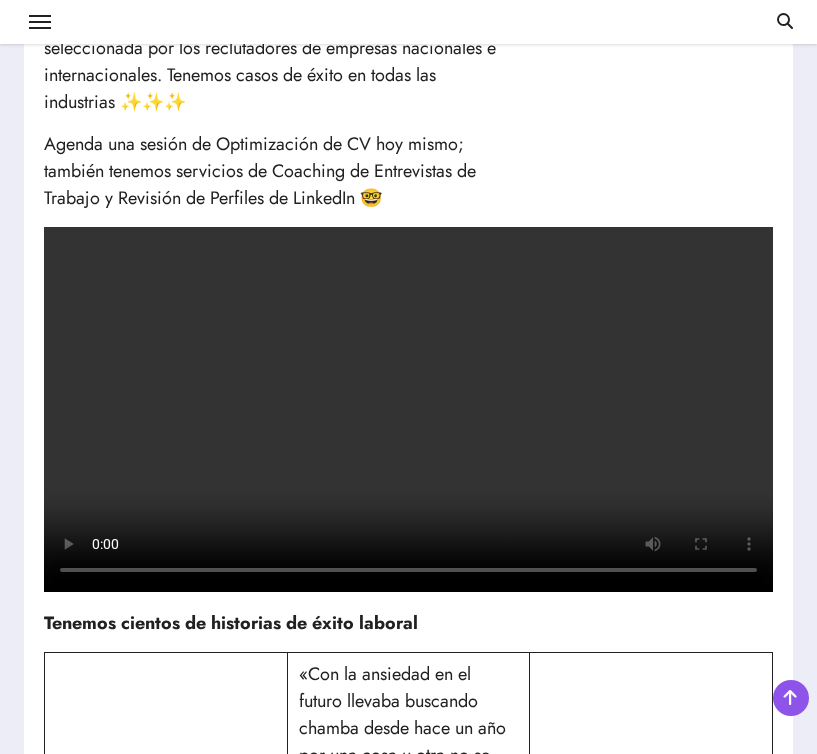 click at bounding box center (408, 409) 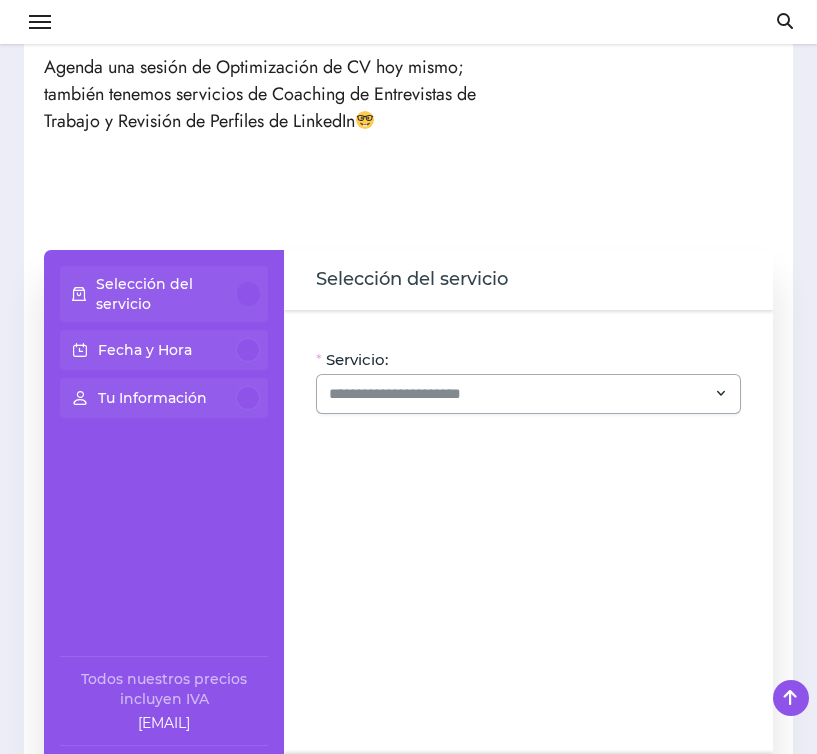 scroll, scrollTop: 403, scrollLeft: 0, axis: vertical 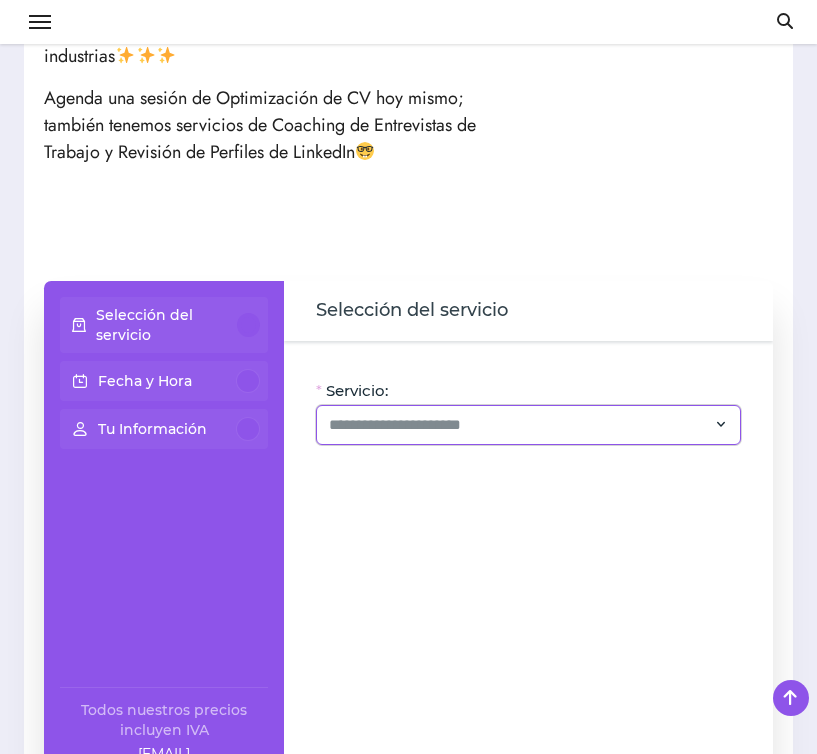 click 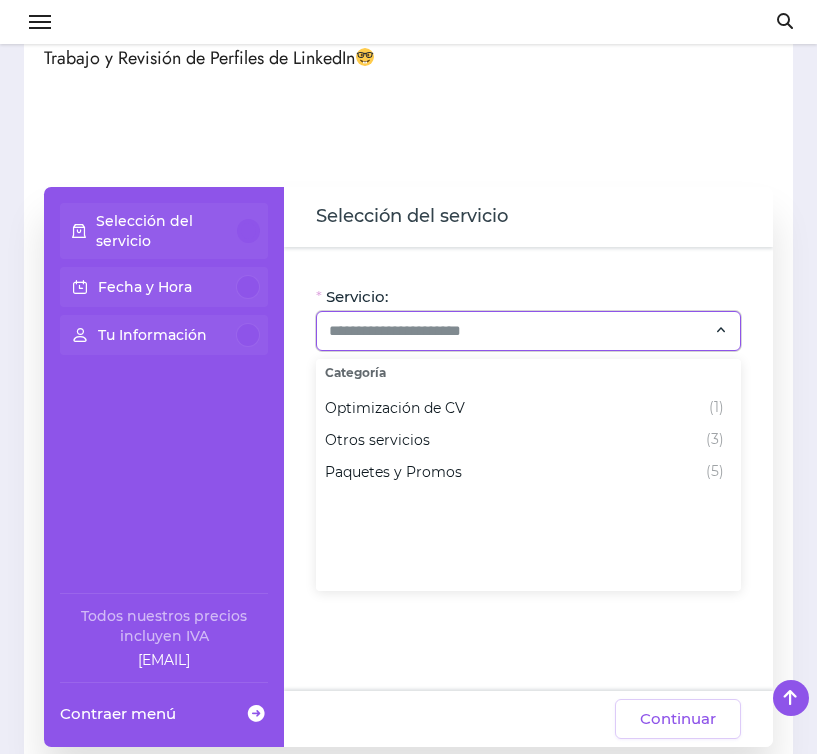 scroll, scrollTop: 498, scrollLeft: 0, axis: vertical 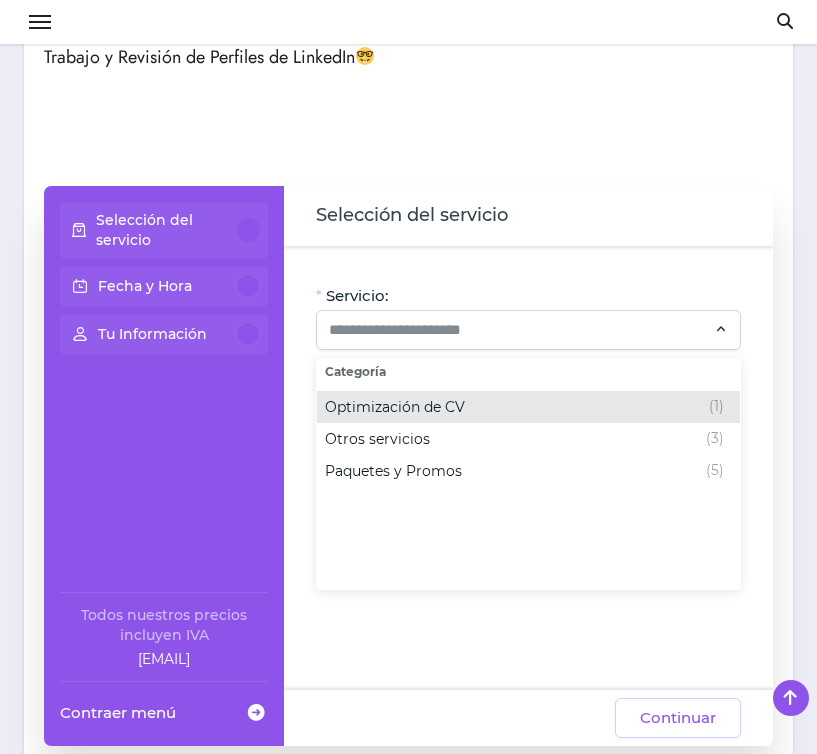 click on "Optimización de CV (1)" at bounding box center [524, 407] 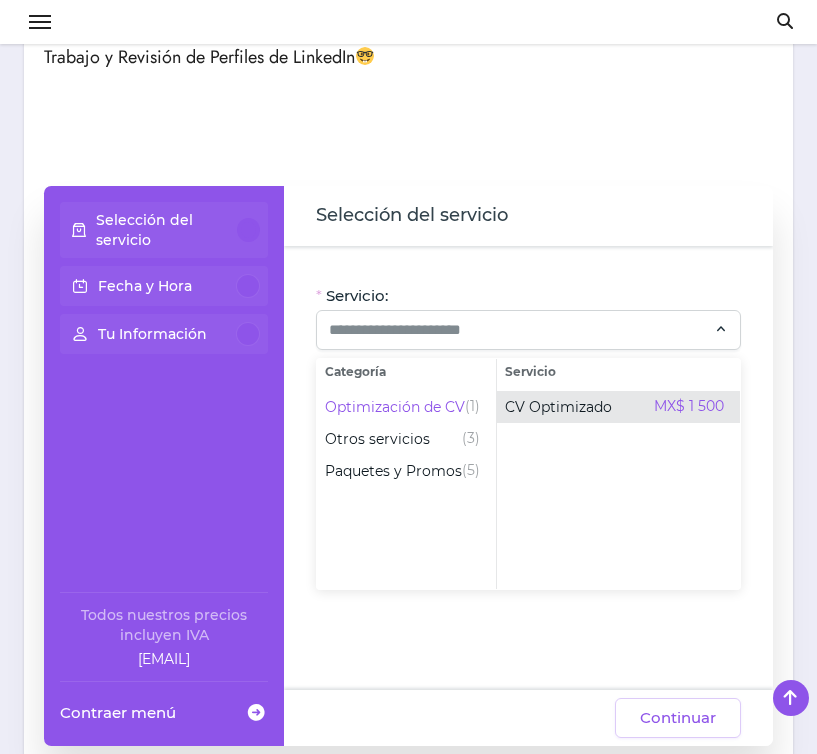 click on "CV Optimizado" at bounding box center (558, 407) 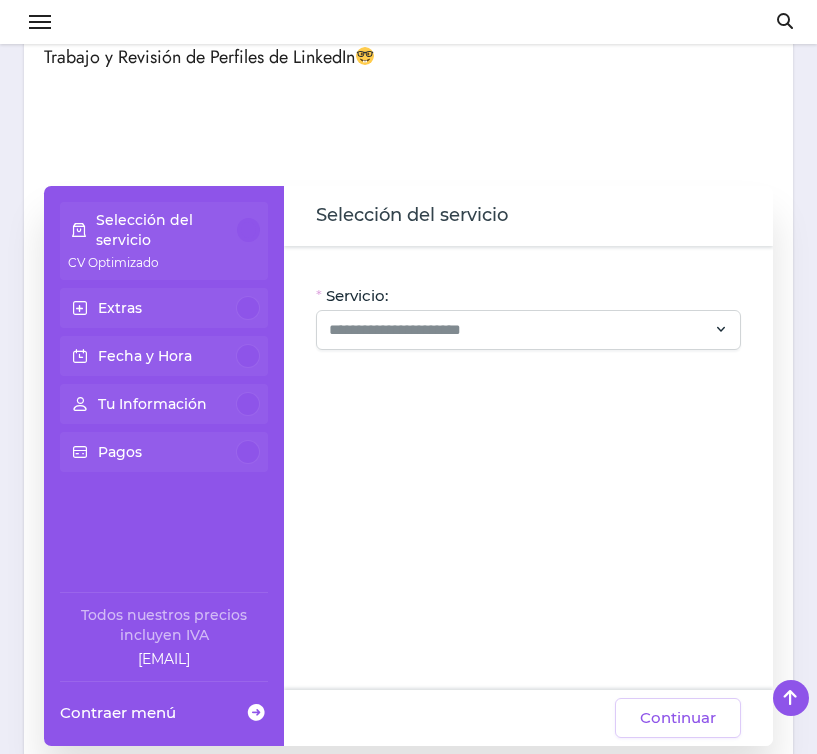 type on "**********" 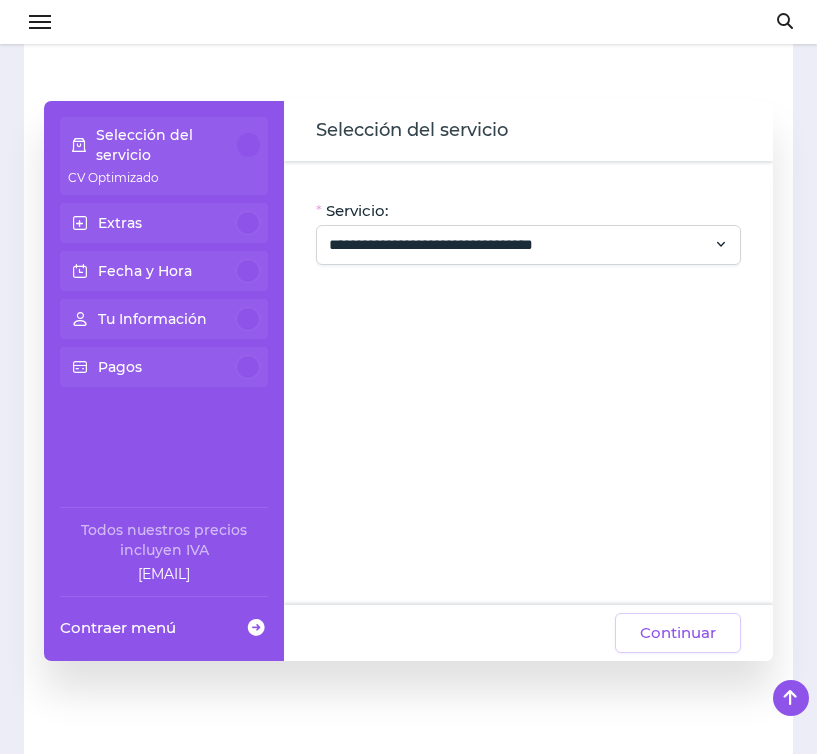 scroll, scrollTop: 586, scrollLeft: 0, axis: vertical 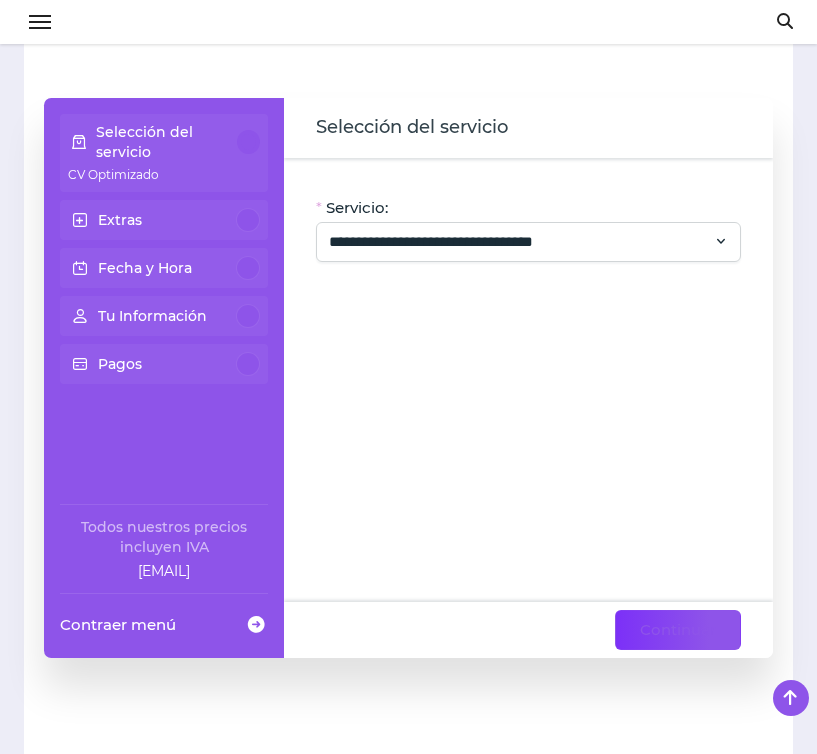 click on "Continuar" at bounding box center (678, 630) 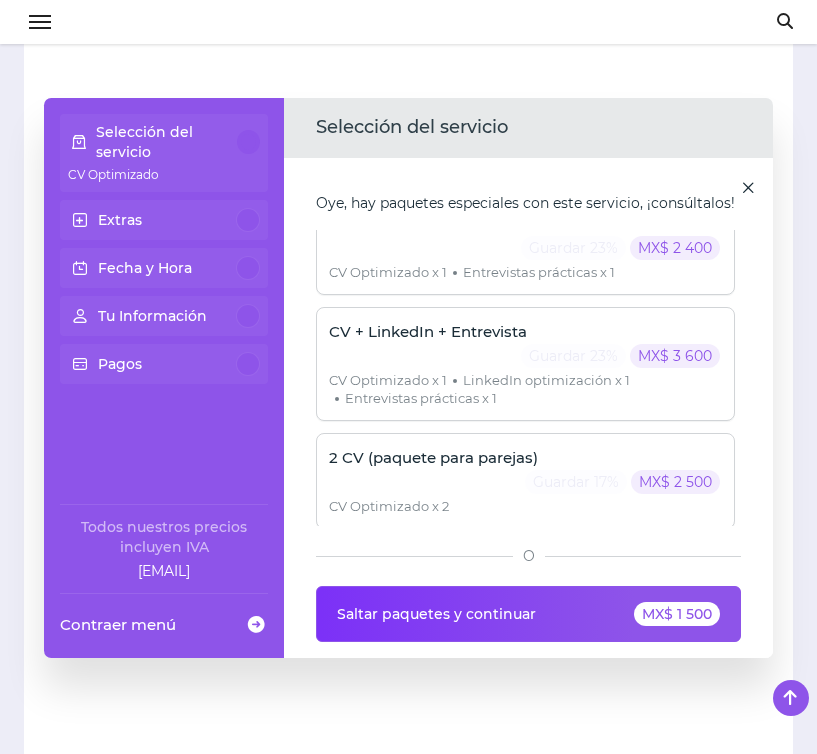 scroll, scrollTop: 137, scrollLeft: 0, axis: vertical 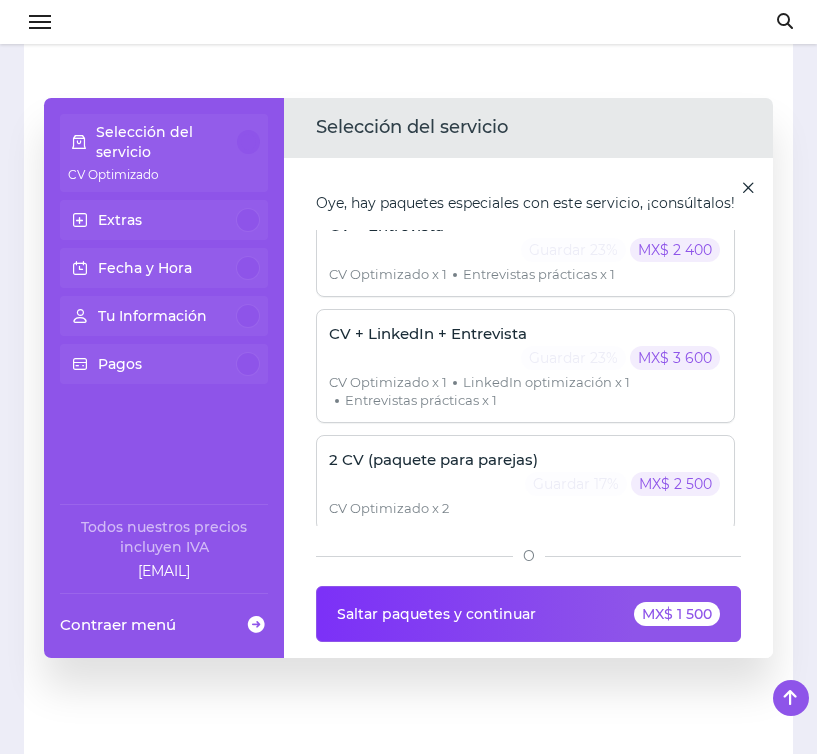 click on "MX$ 1 500" 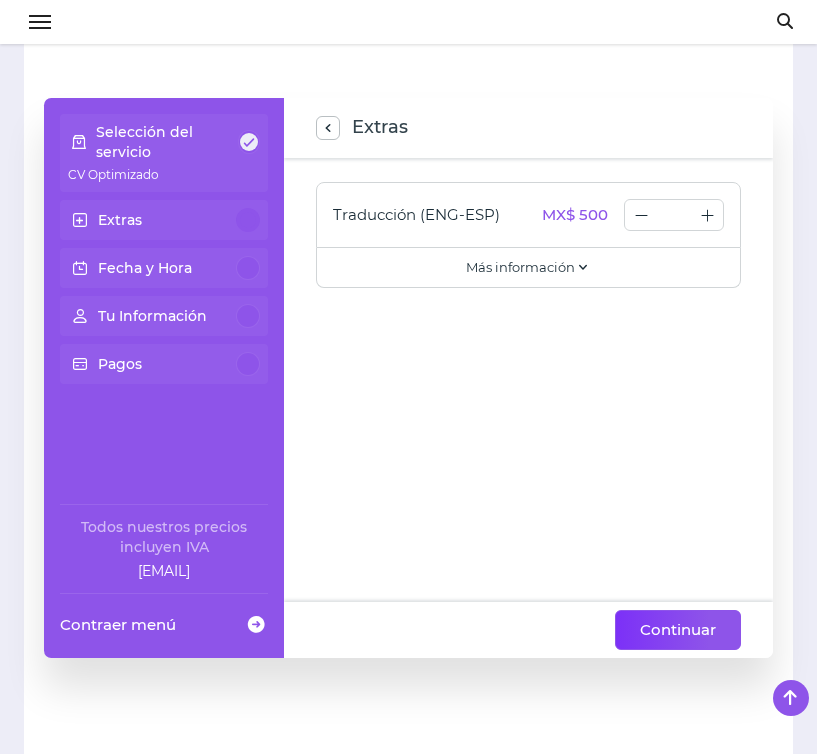 click on "Continuar" at bounding box center [678, 630] 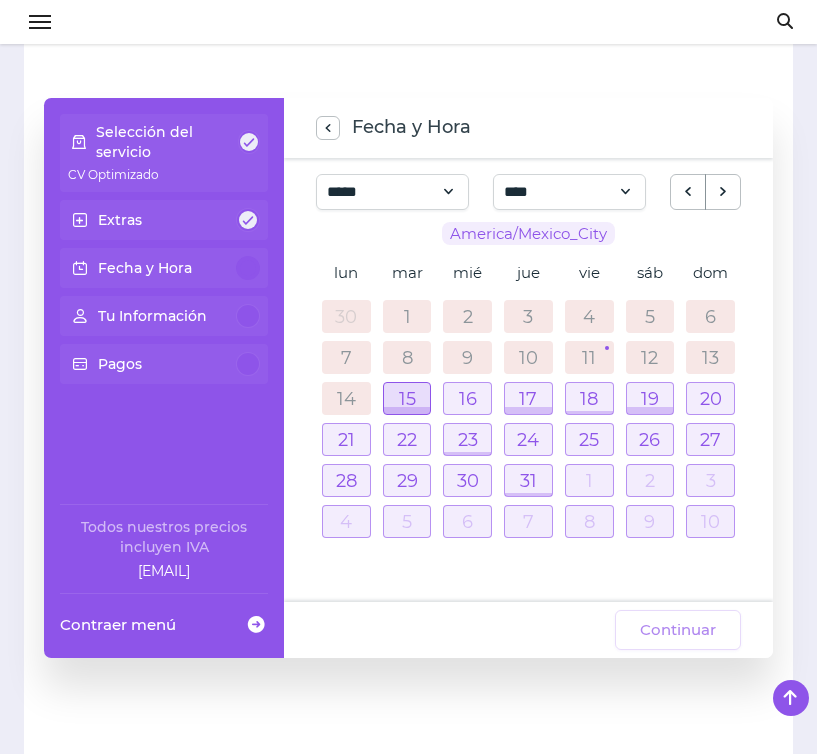click at bounding box center [407, 398] 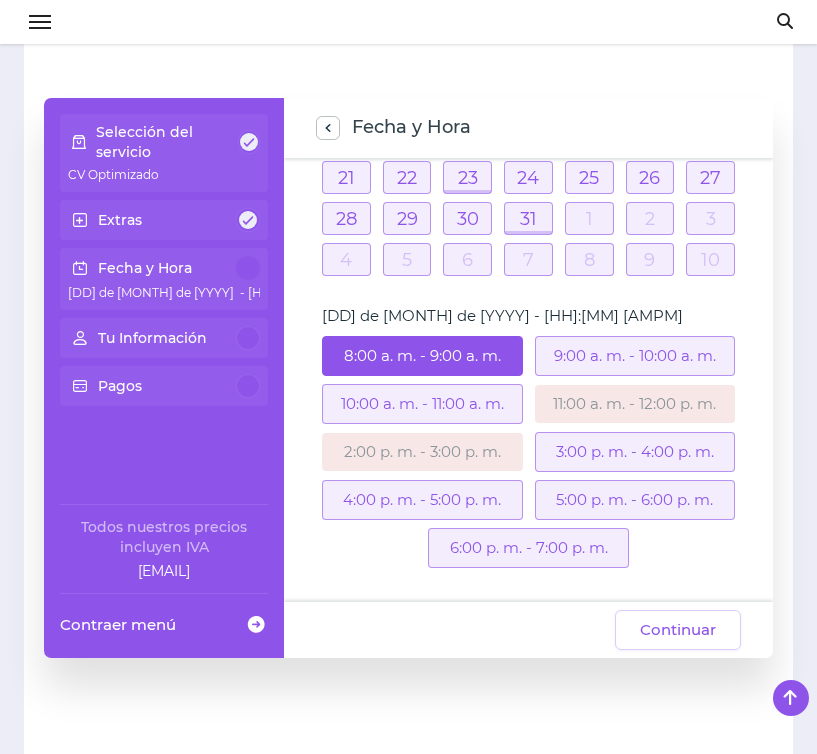 scroll, scrollTop: 252, scrollLeft: 0, axis: vertical 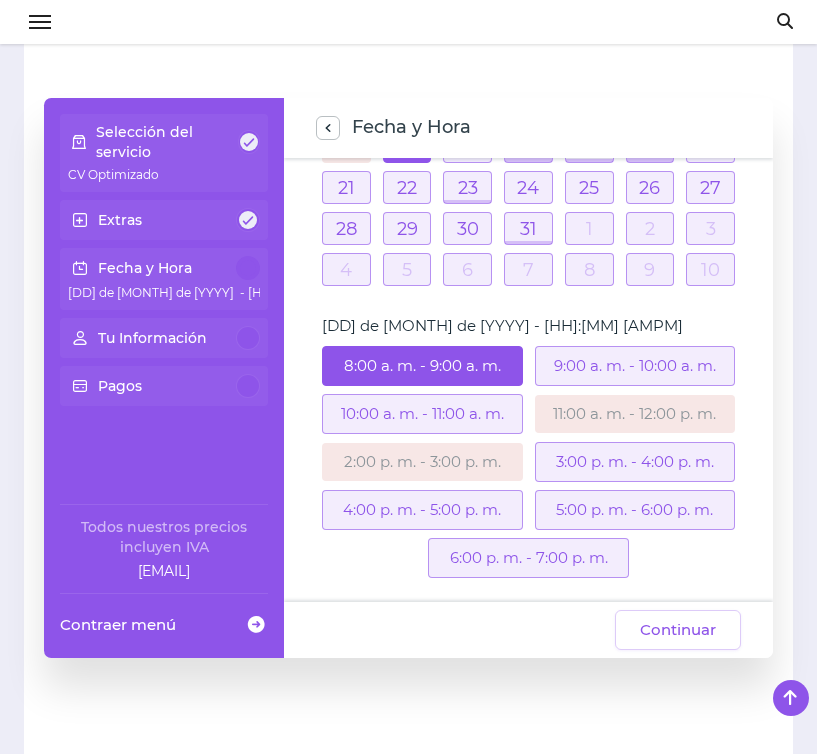 click on "9:00 a. m.  - 10:00 a. m." at bounding box center (635, 366) 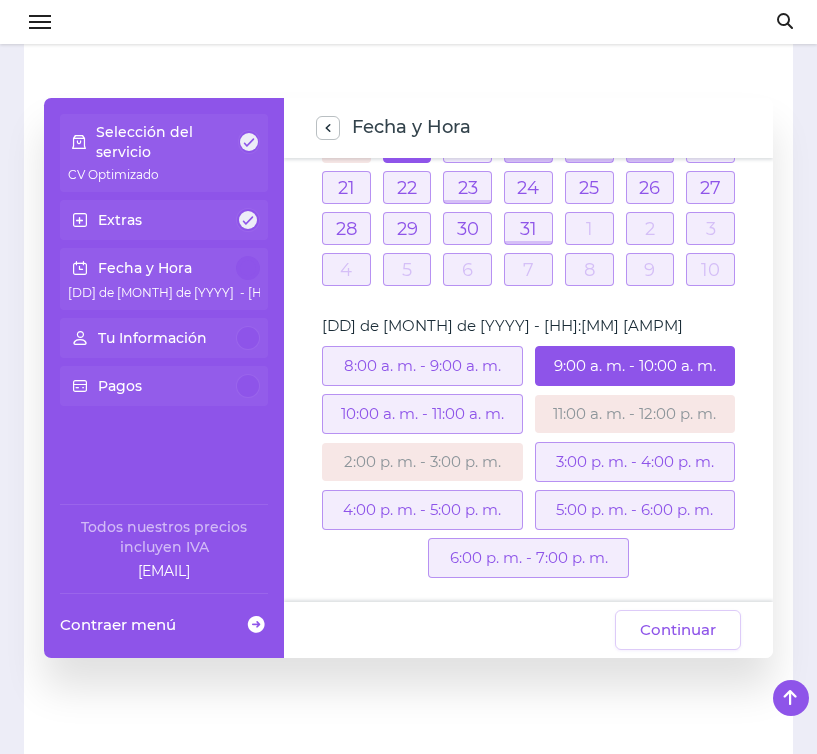 scroll, scrollTop: 252, scrollLeft: 0, axis: vertical 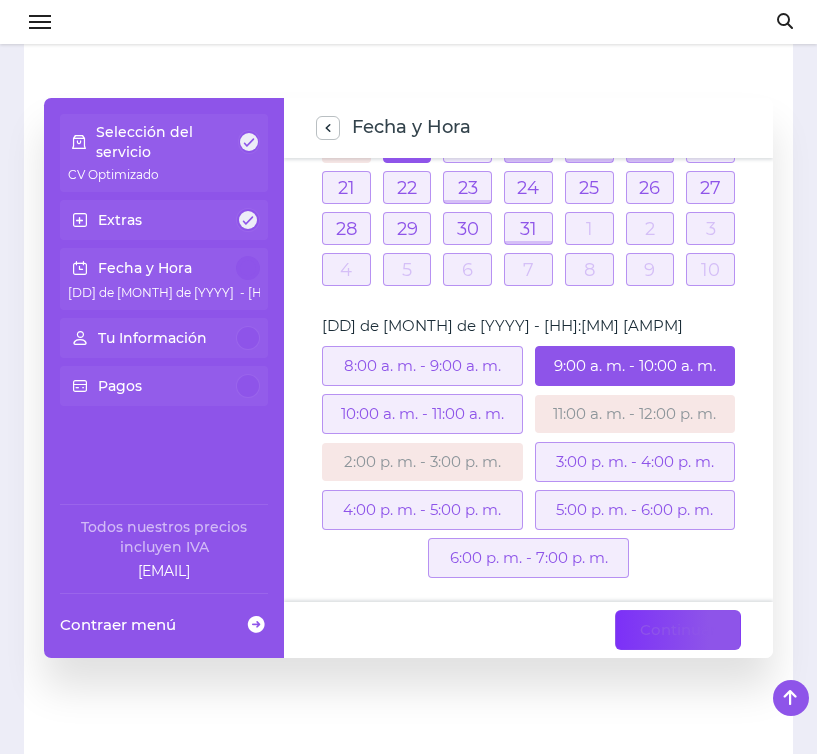 click on "Continuar" at bounding box center [678, 630] 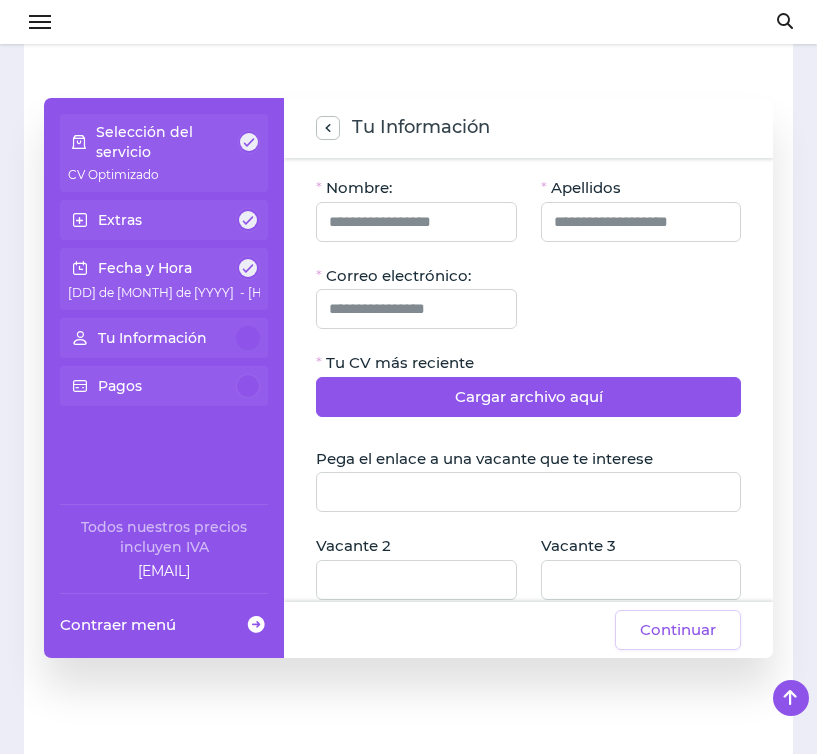 scroll, scrollTop: 0, scrollLeft: 0, axis: both 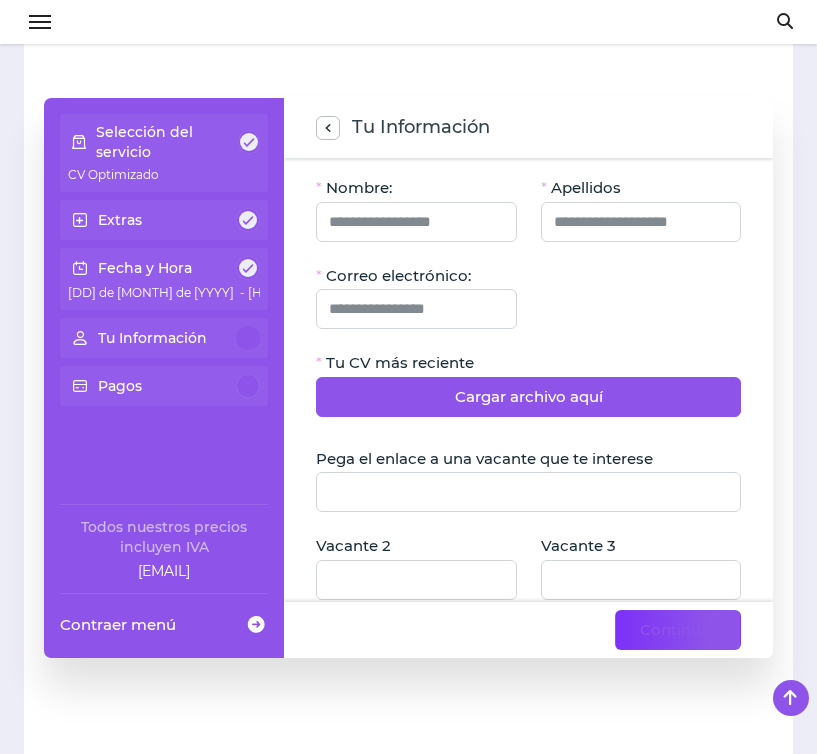click on "Continuar" 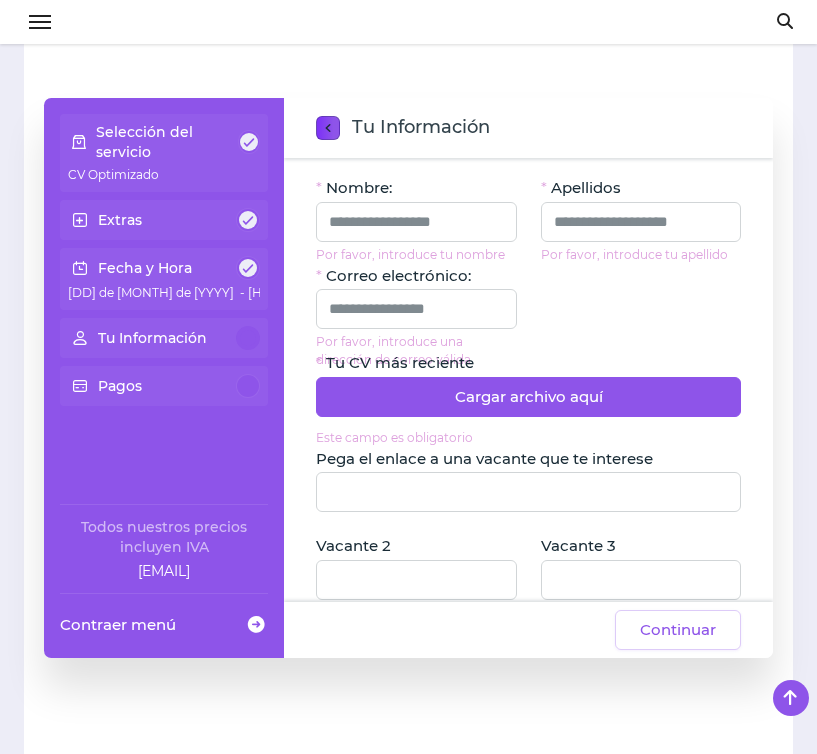 click 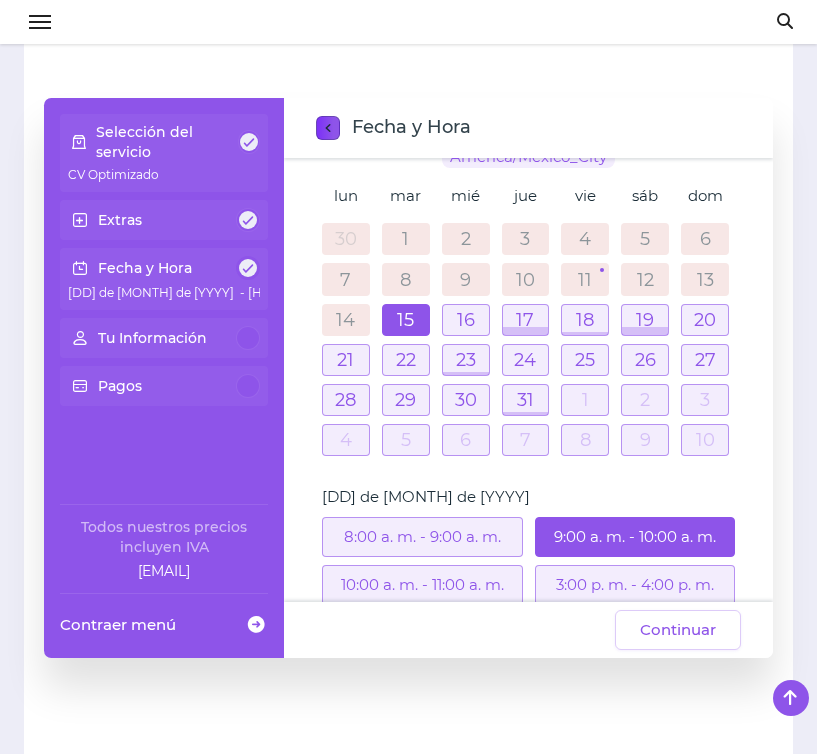 scroll, scrollTop: 90, scrollLeft: 0, axis: vertical 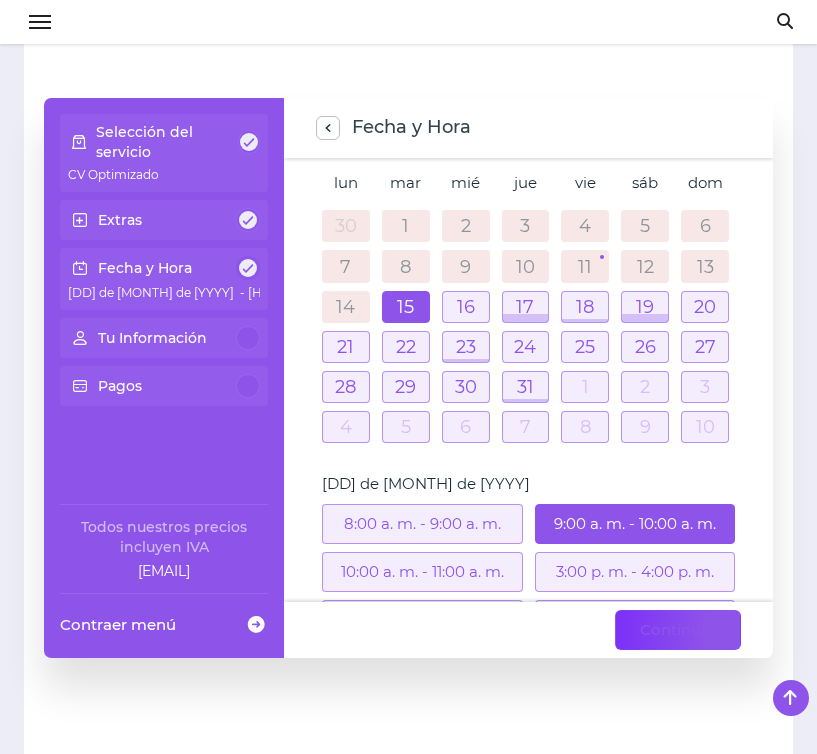 click on "Continuar" at bounding box center (678, 630) 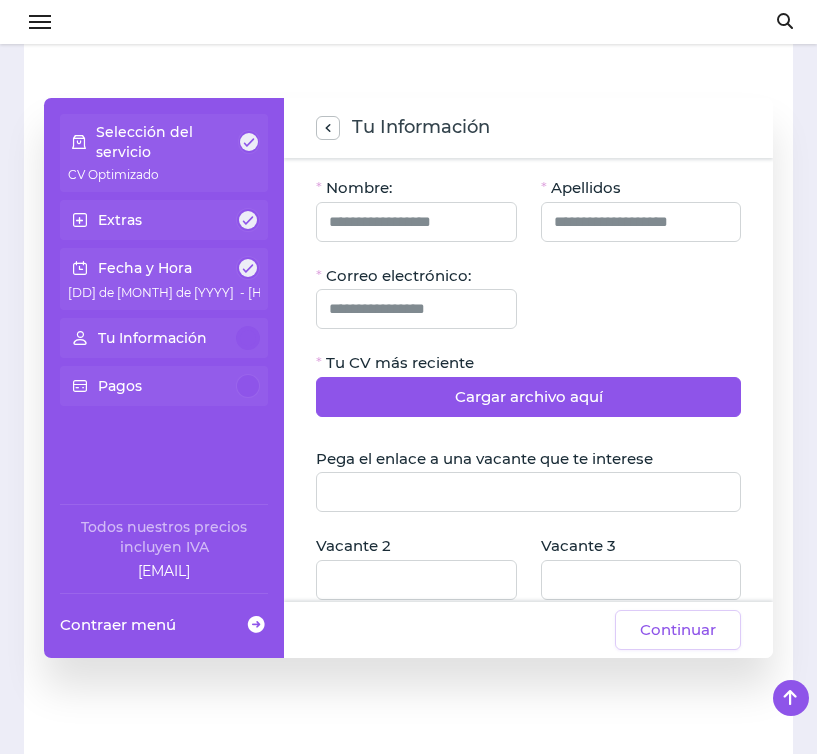scroll, scrollTop: 0, scrollLeft: 0, axis: both 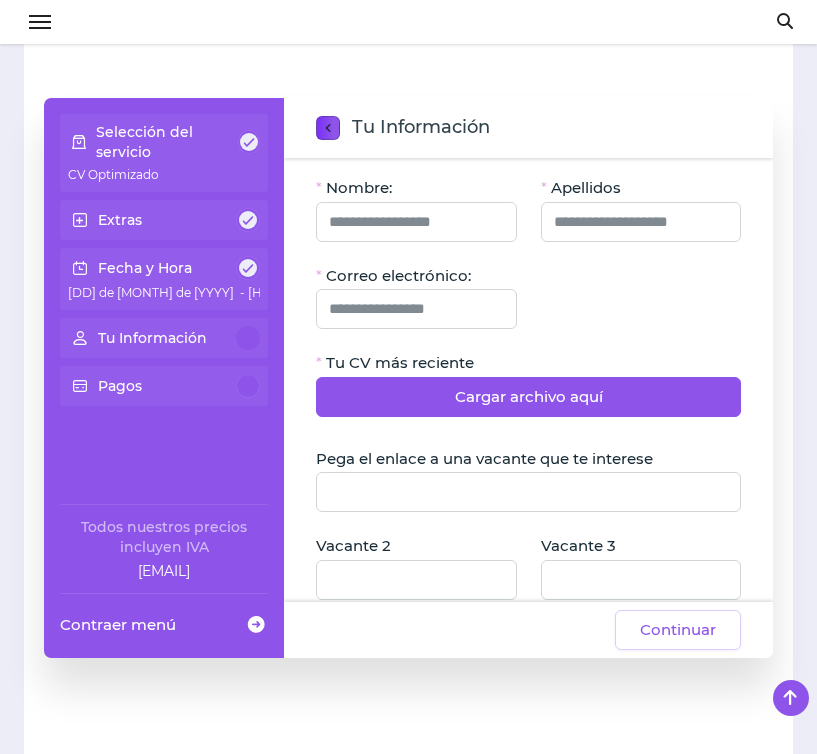 click 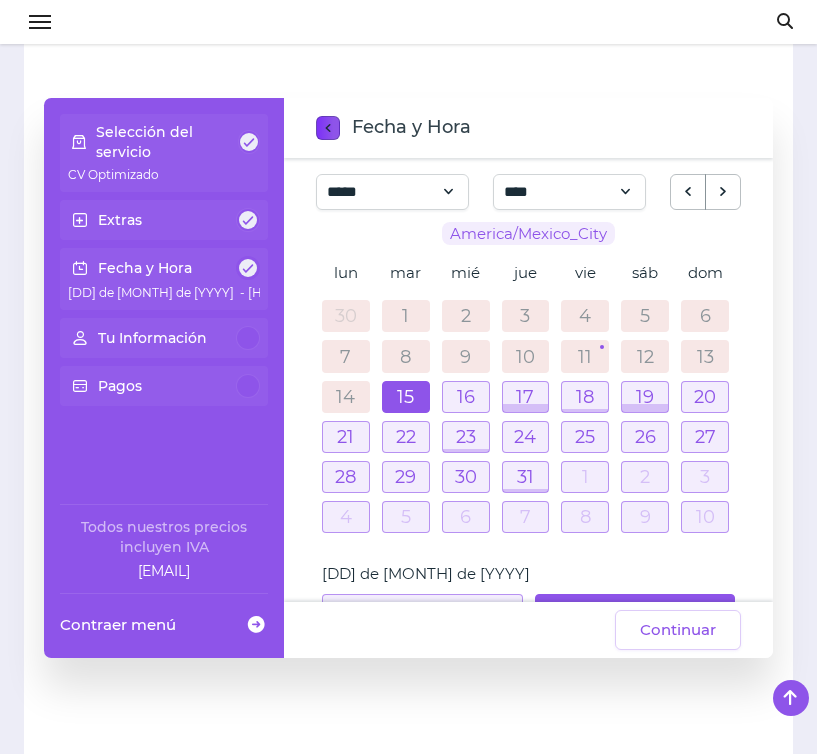 scroll, scrollTop: 0, scrollLeft: 0, axis: both 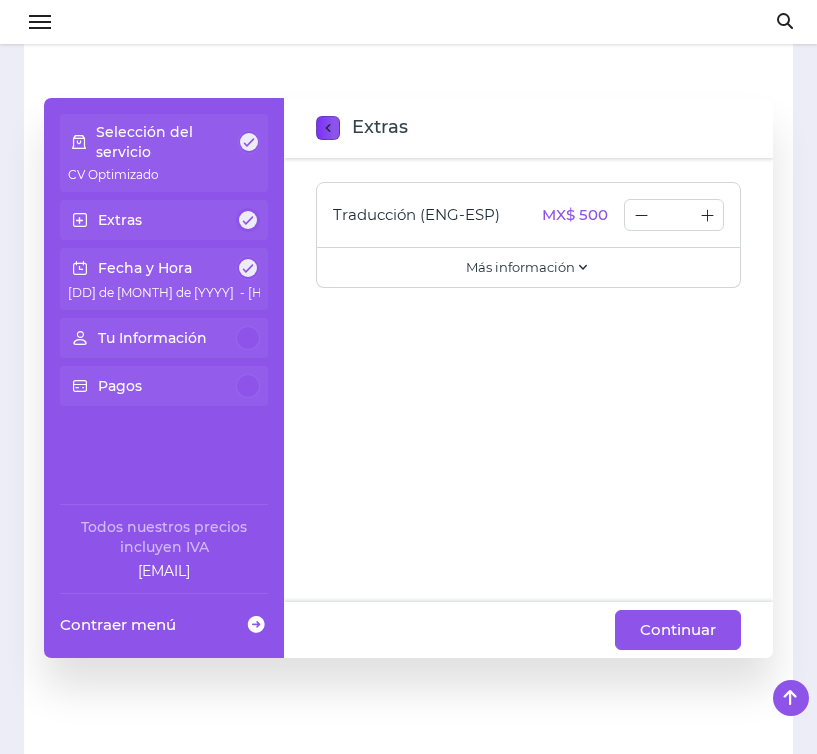 click 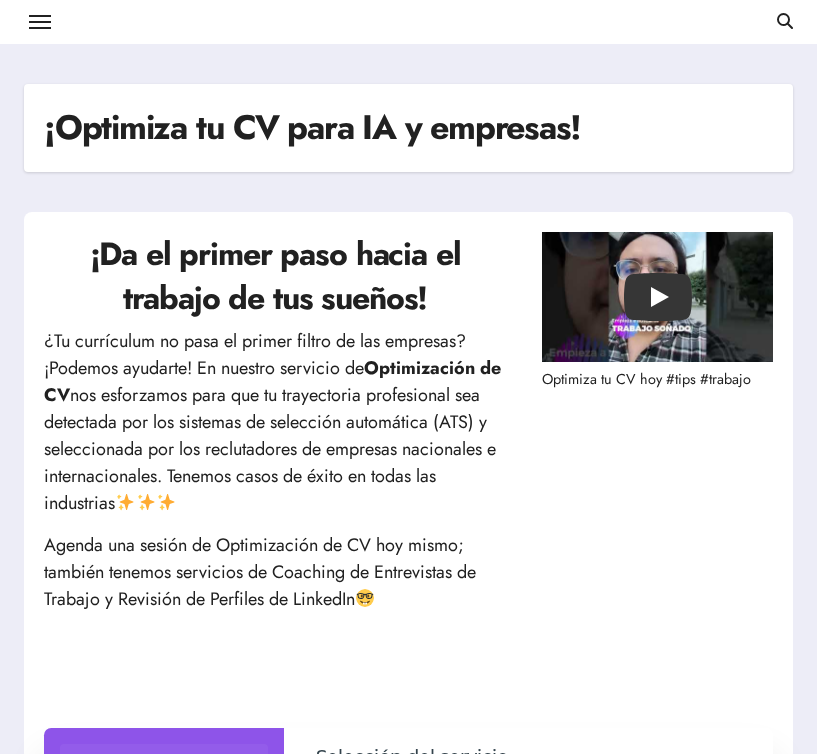 scroll, scrollTop: 0, scrollLeft: 0, axis: both 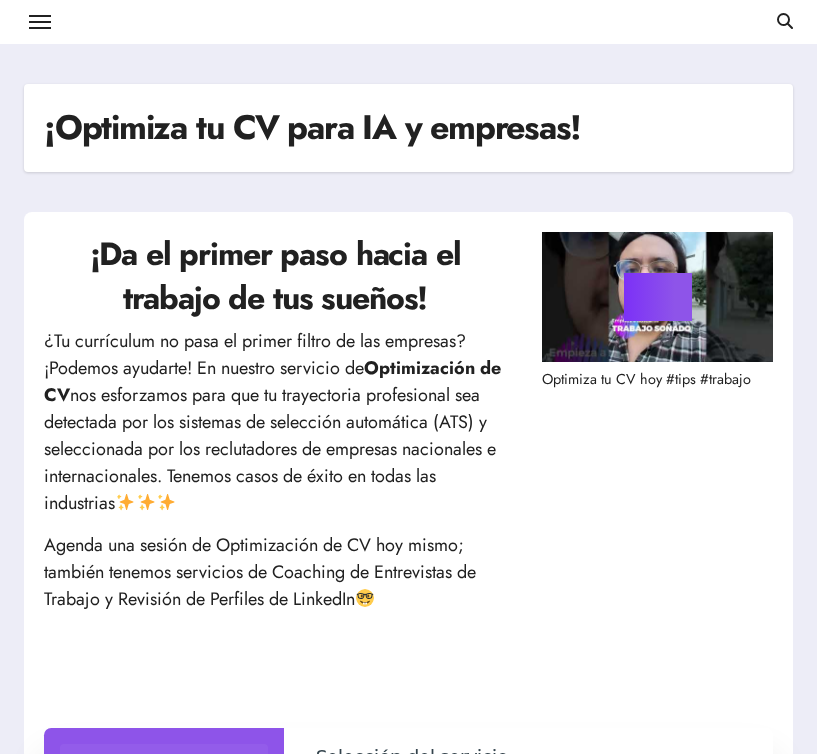 click on "Play" at bounding box center (658, 297) 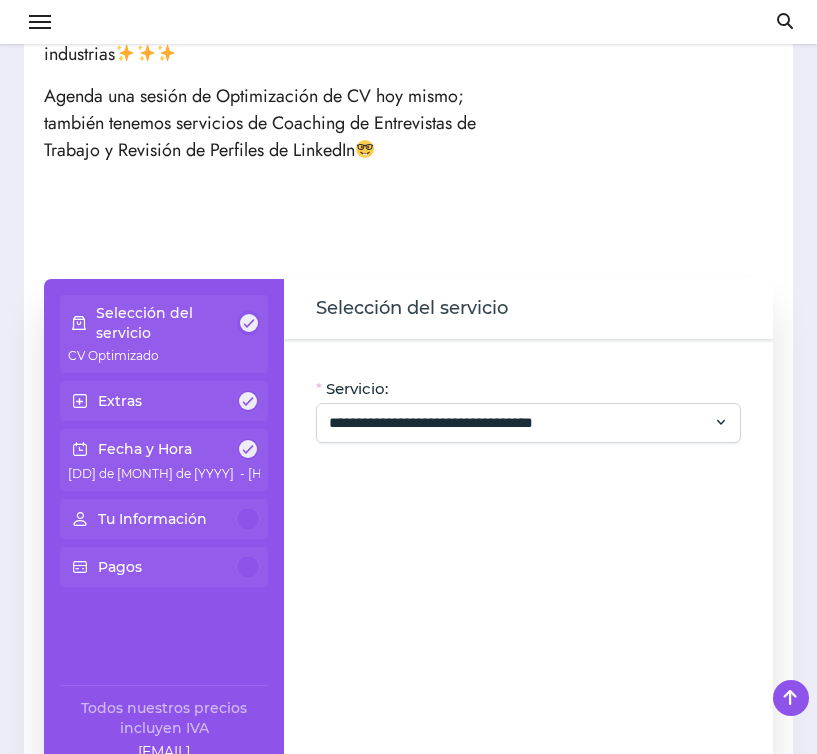 scroll, scrollTop: 405, scrollLeft: 0, axis: vertical 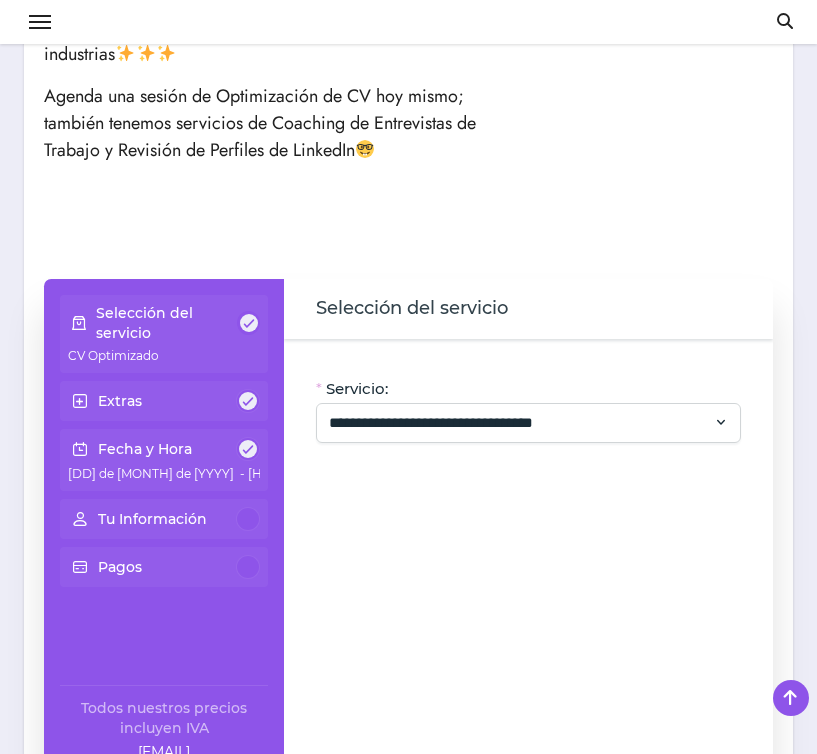 click on "Selección del servicio" at bounding box center [167, 323] 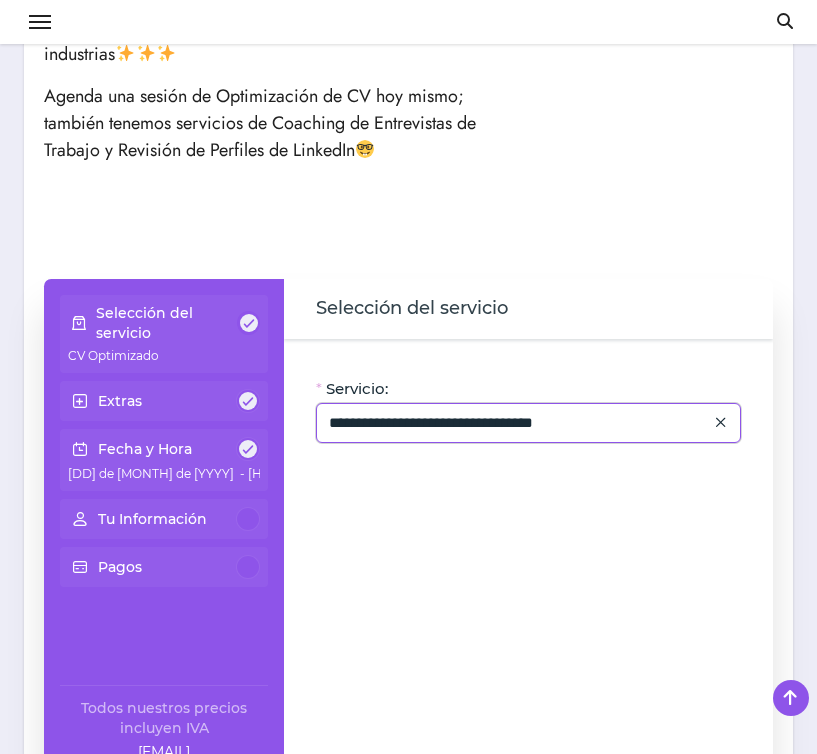 click on "**********" 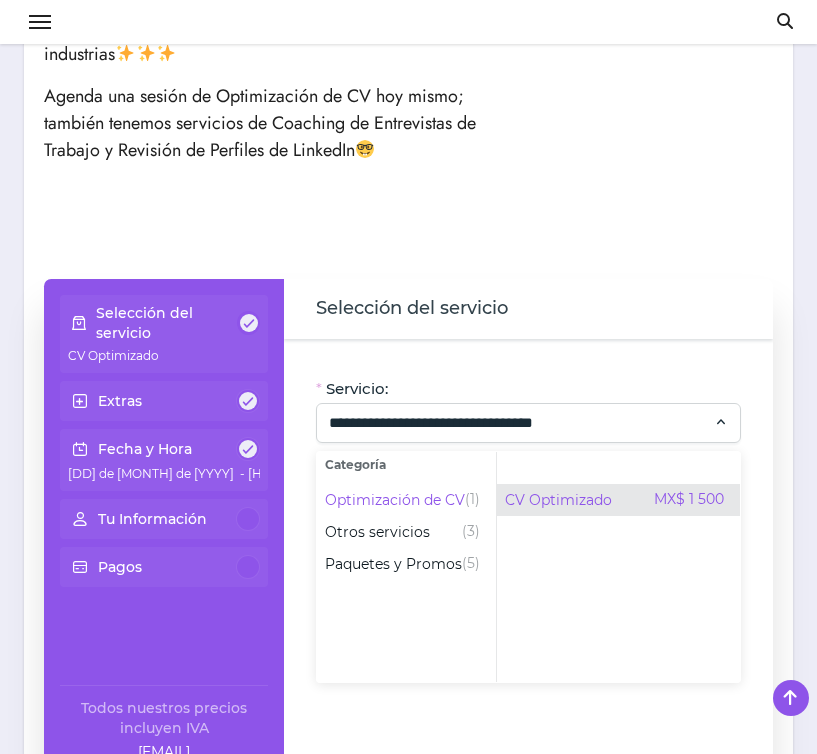 click on "CV Optimizado" at bounding box center (558, 500) 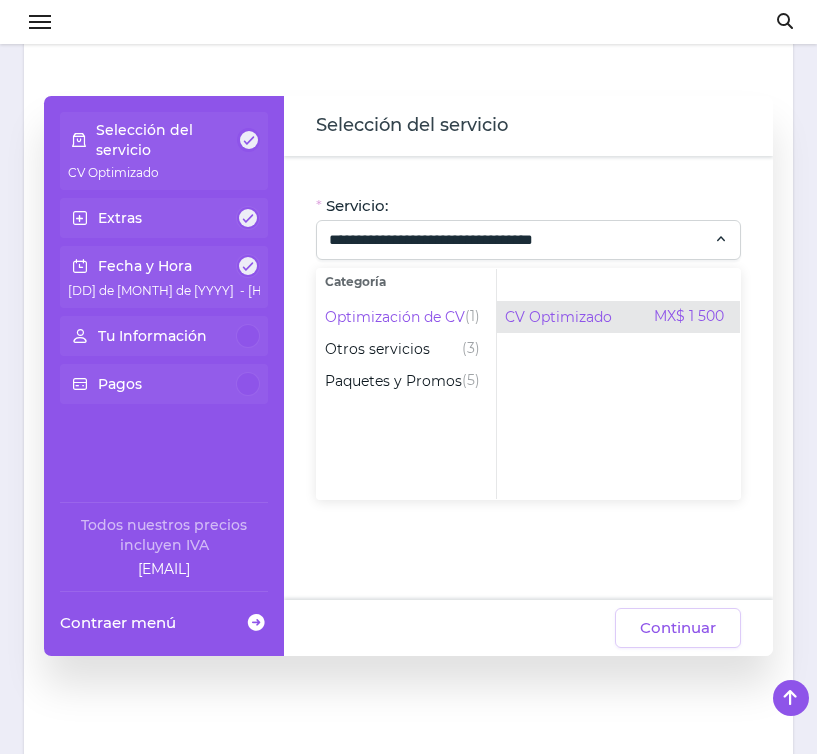 scroll, scrollTop: 589, scrollLeft: 0, axis: vertical 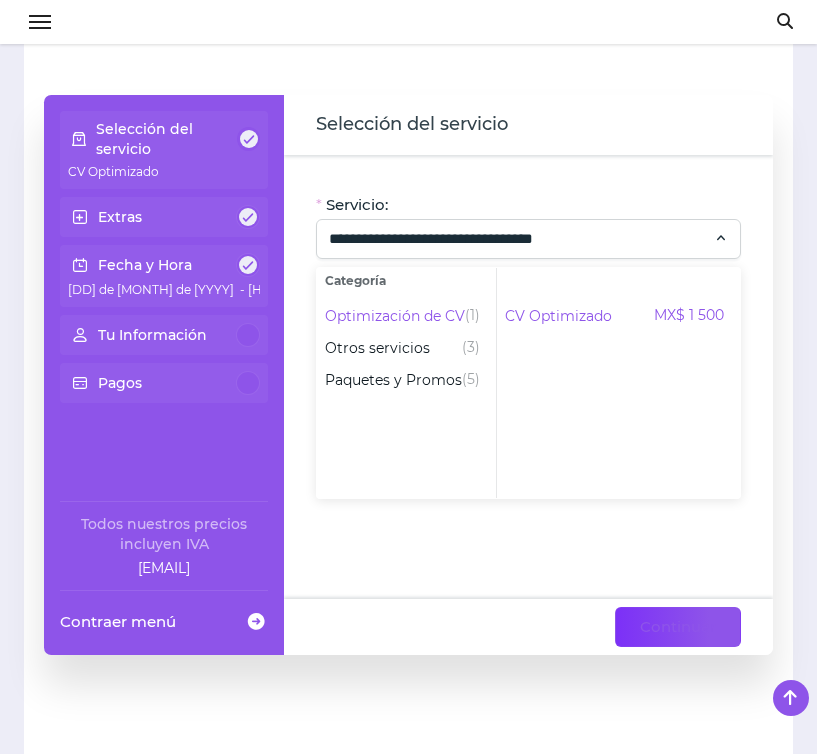 click on "Continuar" at bounding box center [678, 627] 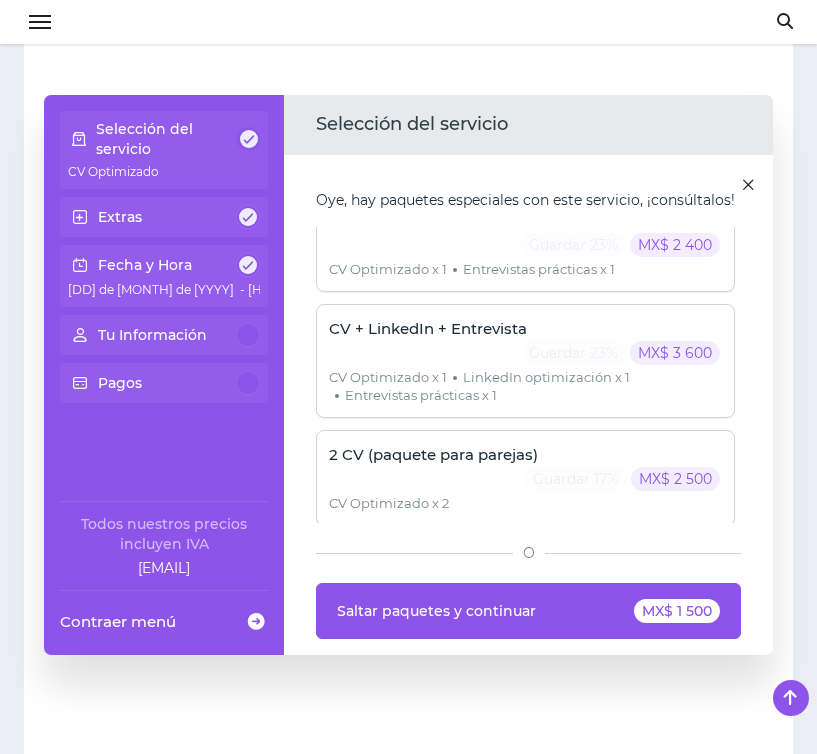 scroll, scrollTop: 137, scrollLeft: 0, axis: vertical 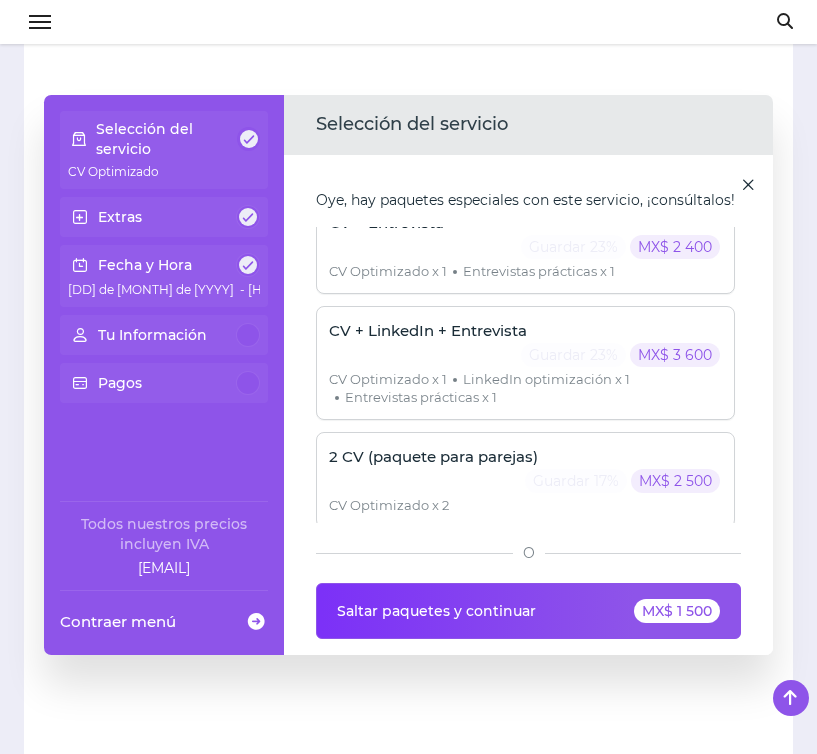 click on "MX$ 1 500" 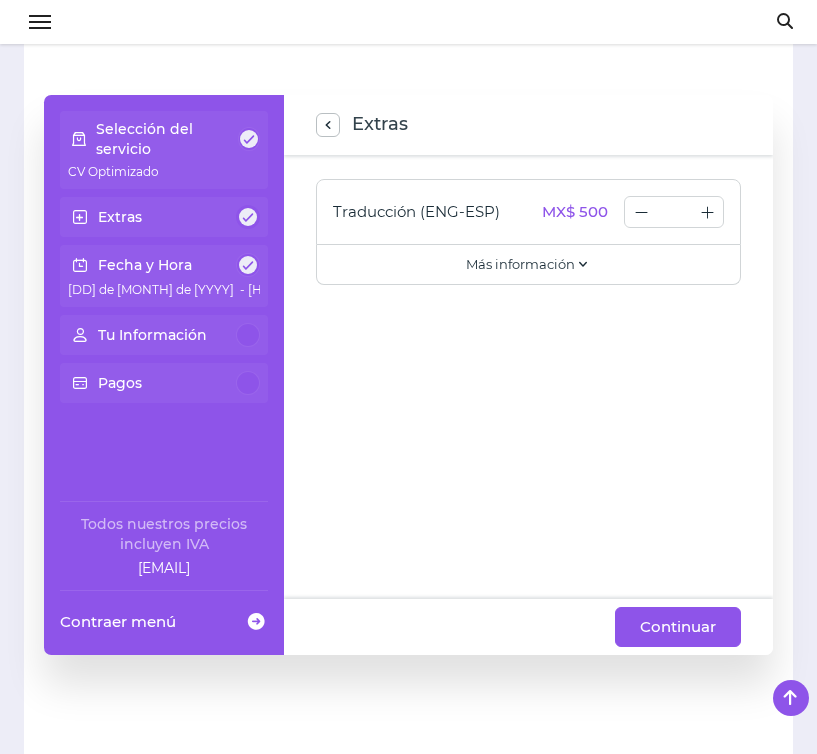 click on "Continuar" 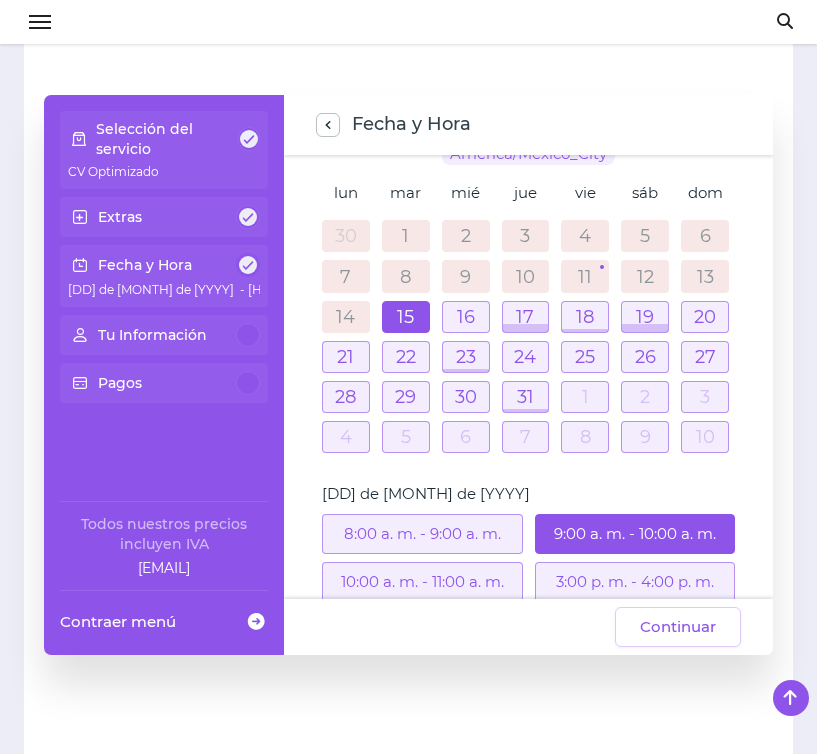scroll, scrollTop: 90, scrollLeft: 0, axis: vertical 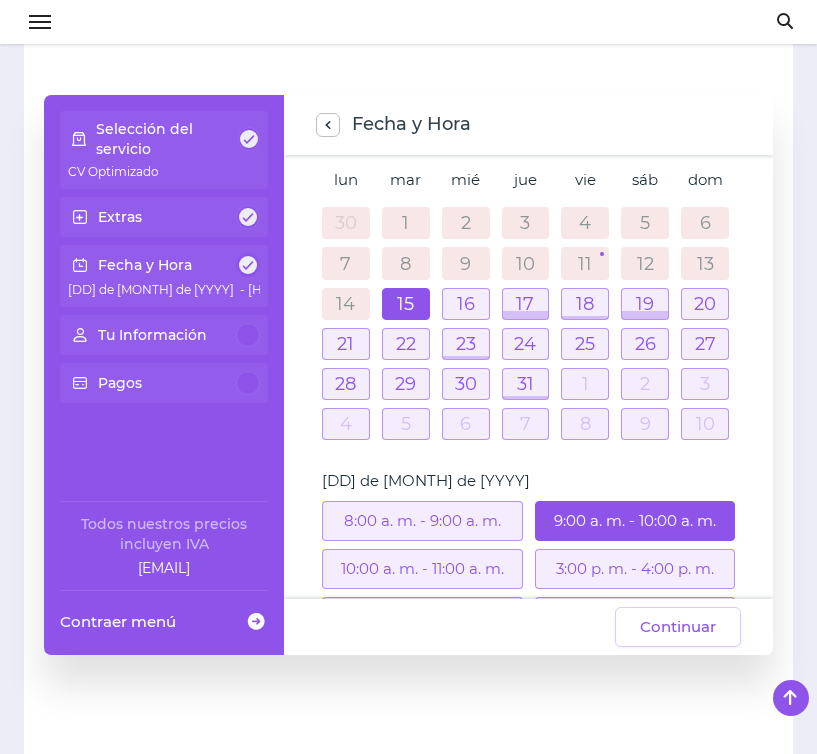click on "9:00 a. m.  - 10:00 a. m." at bounding box center (635, 521) 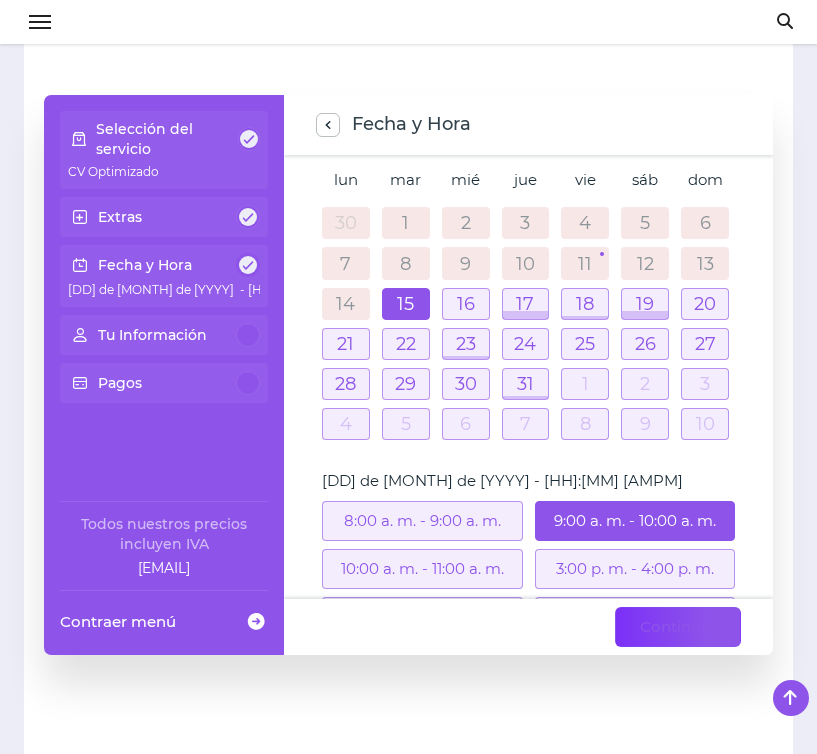 click on "Continuar" at bounding box center (678, 627) 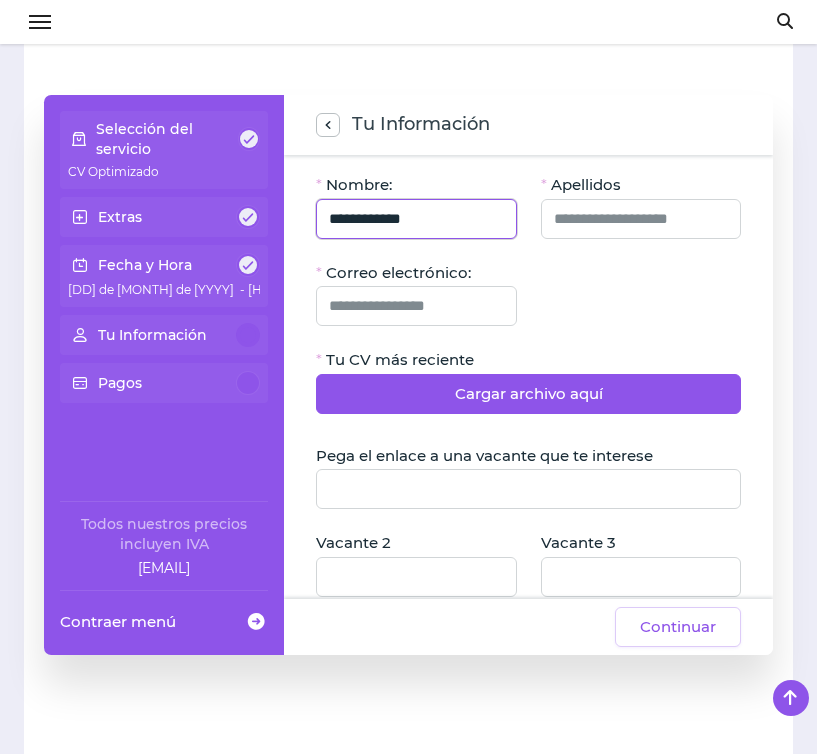 type on "**********" 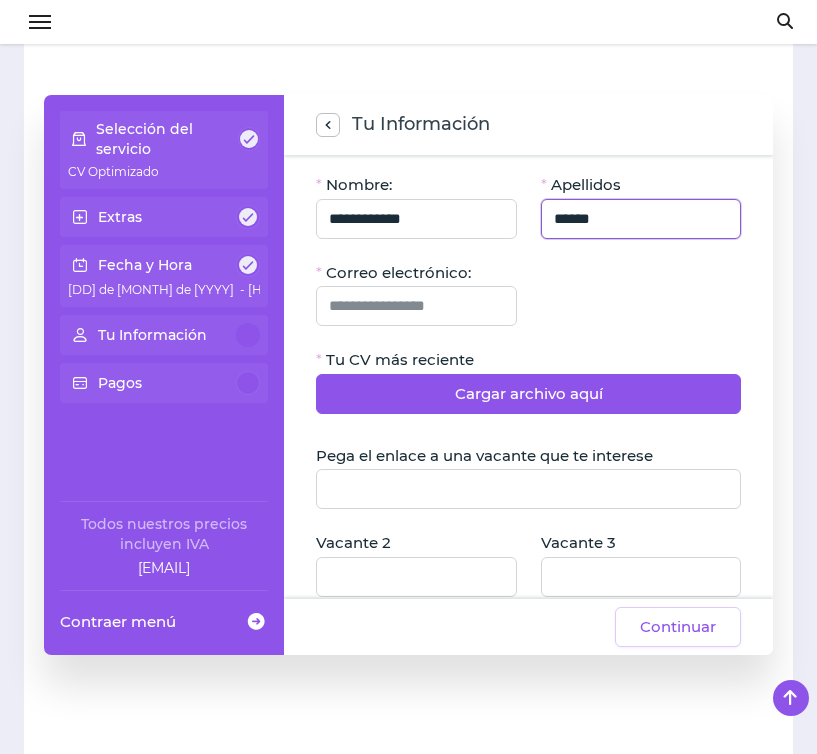click on "******" 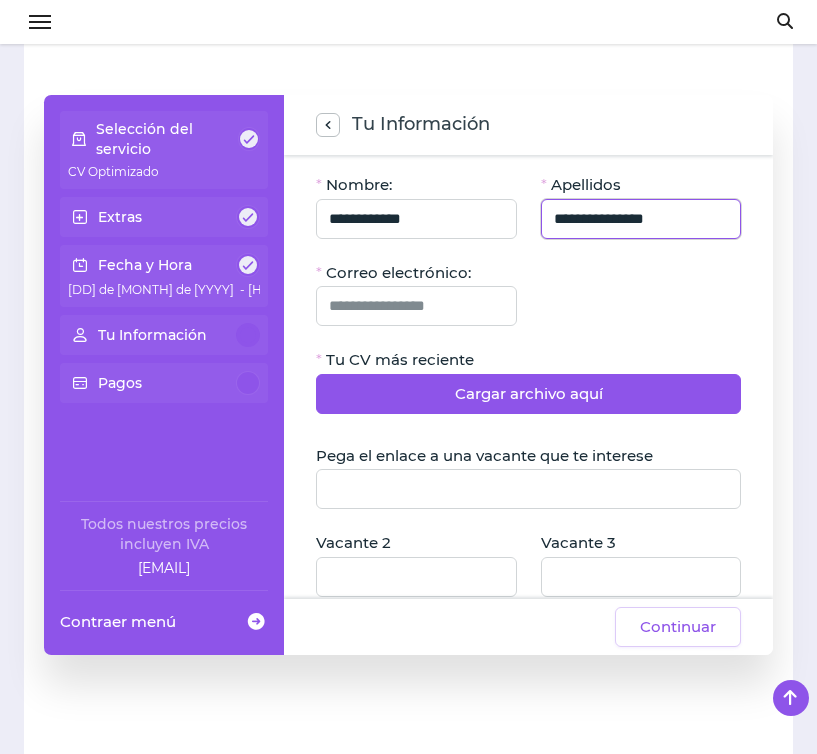 type on "**********" 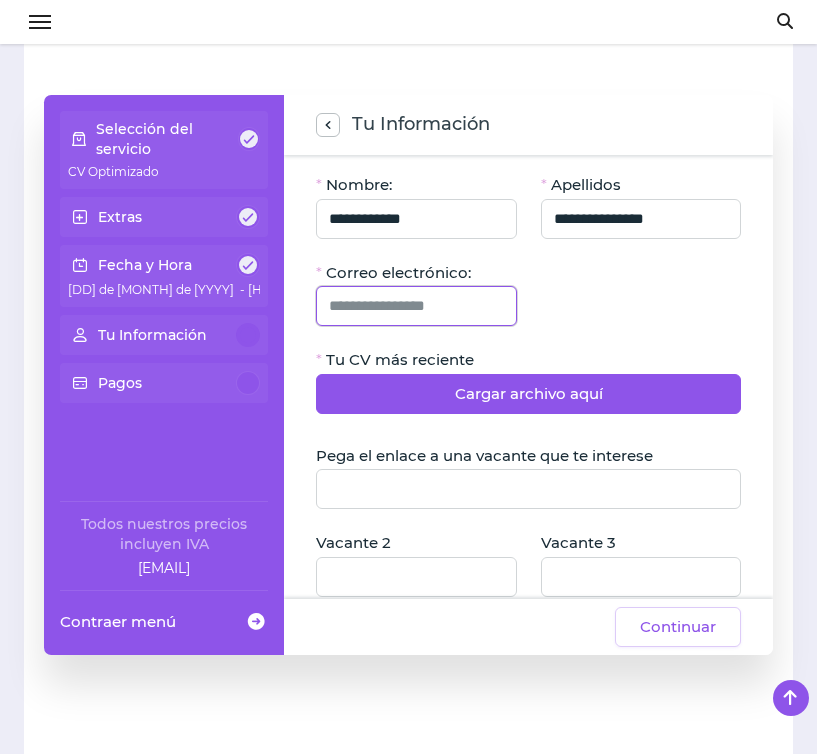 click 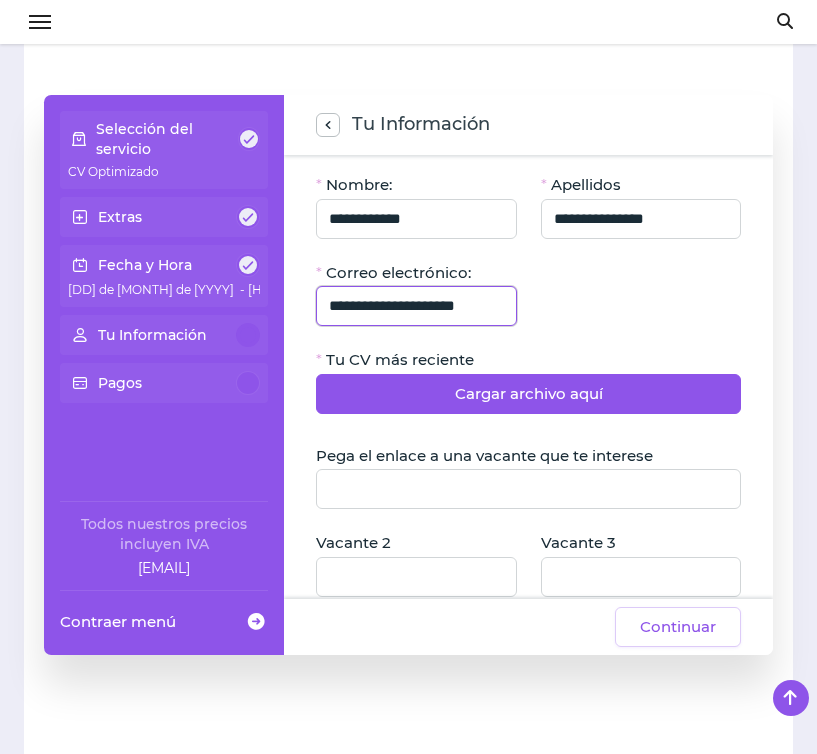 click on "**********" 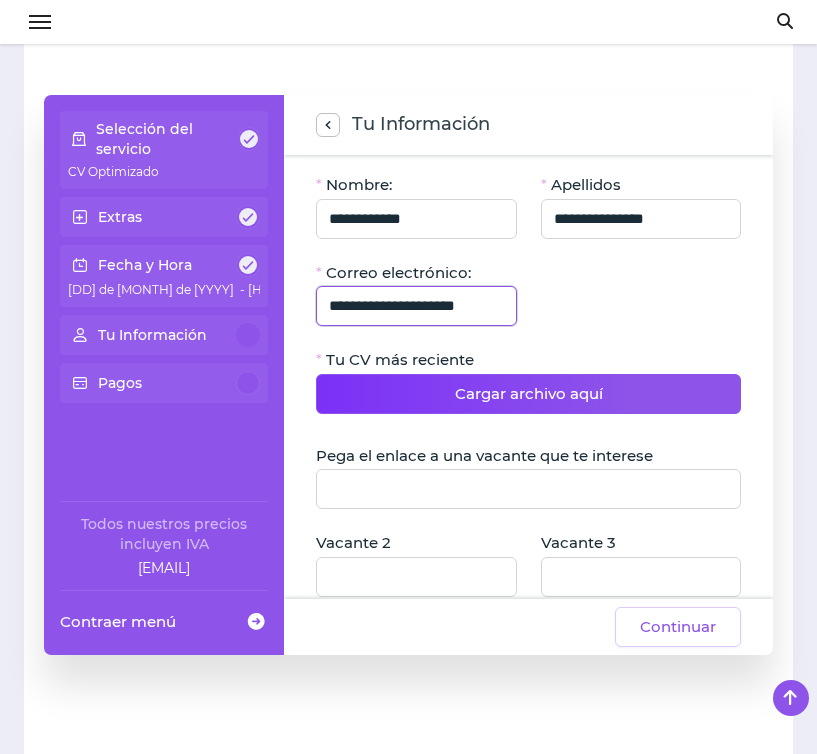 type on "**********" 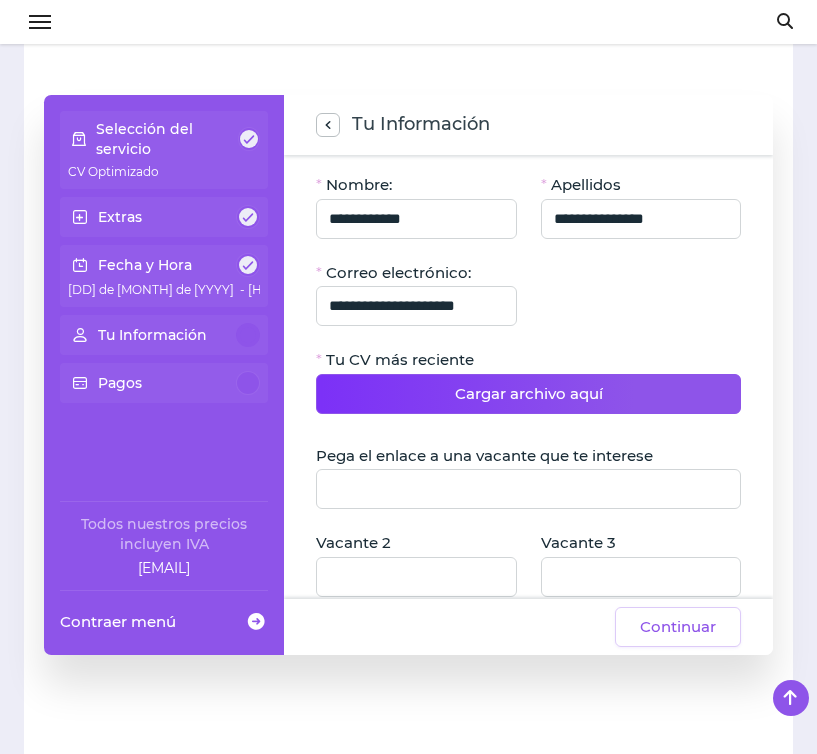 click on "Cargar archivo aquí" at bounding box center (529, 394) 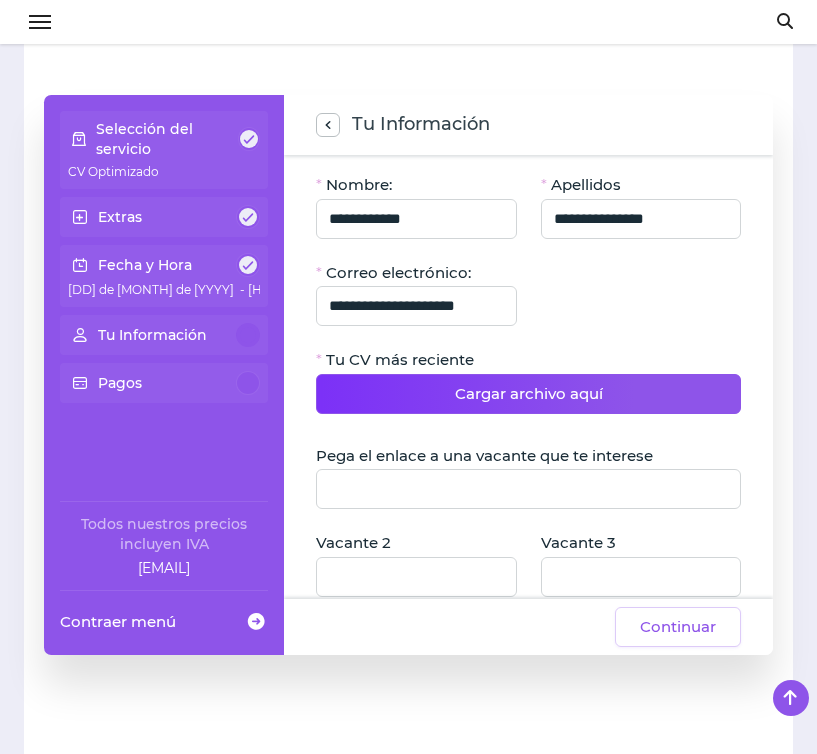 click on "Cargar archivo aquí" at bounding box center [529, 394] 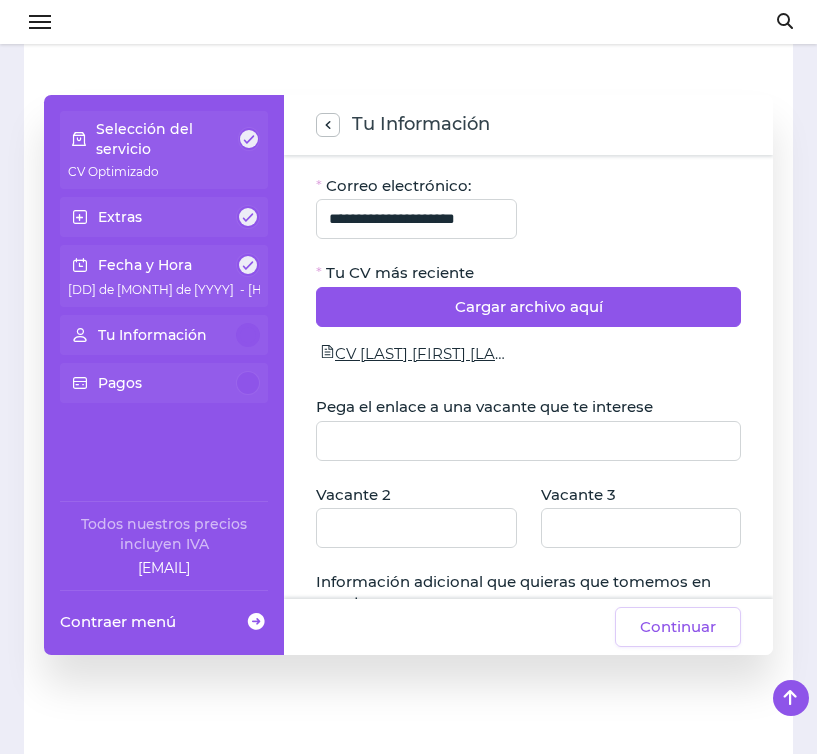 scroll, scrollTop: 88, scrollLeft: 0, axis: vertical 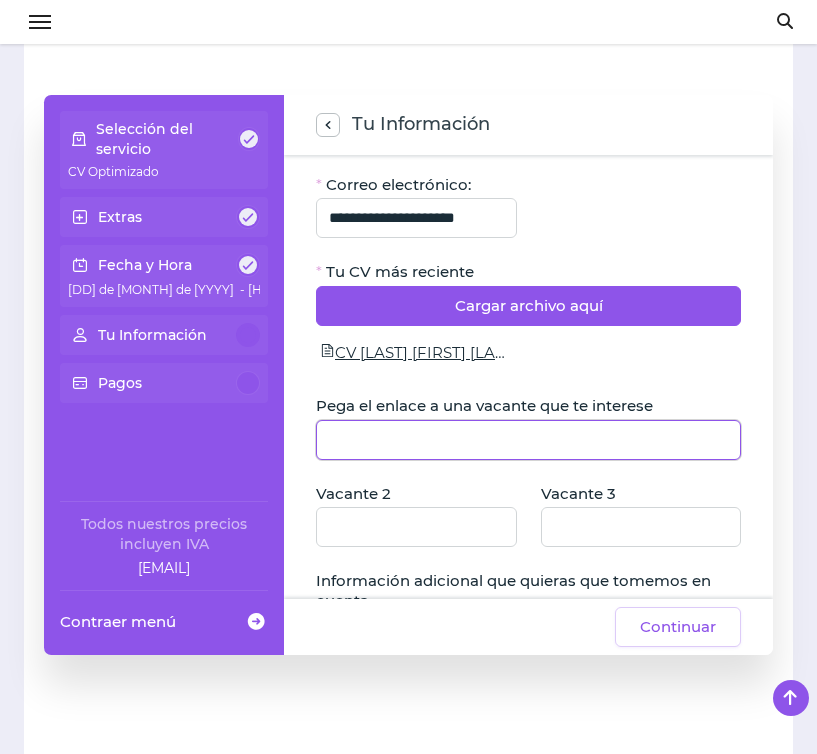 click 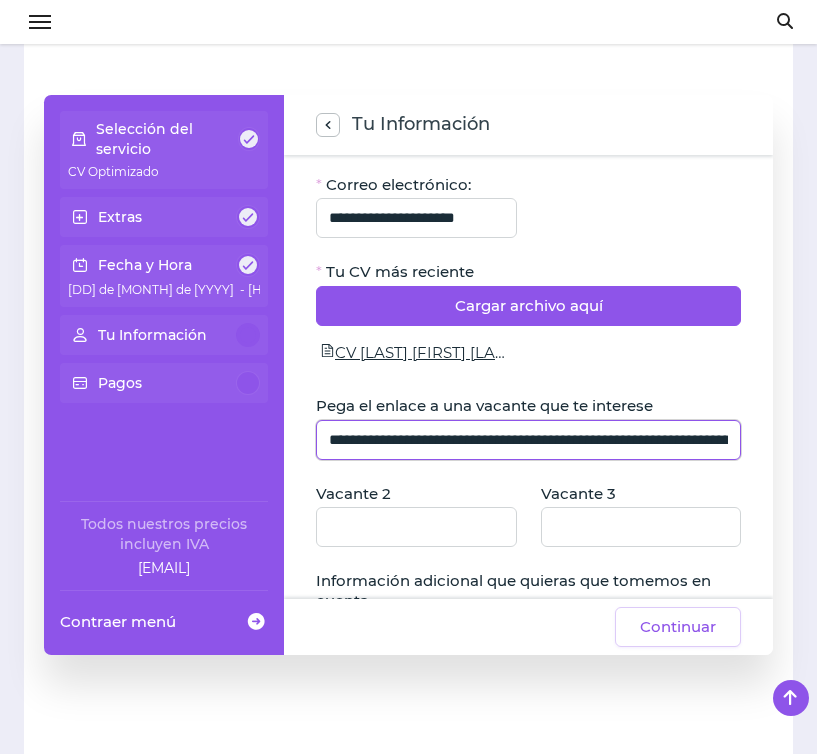 type on "**********" 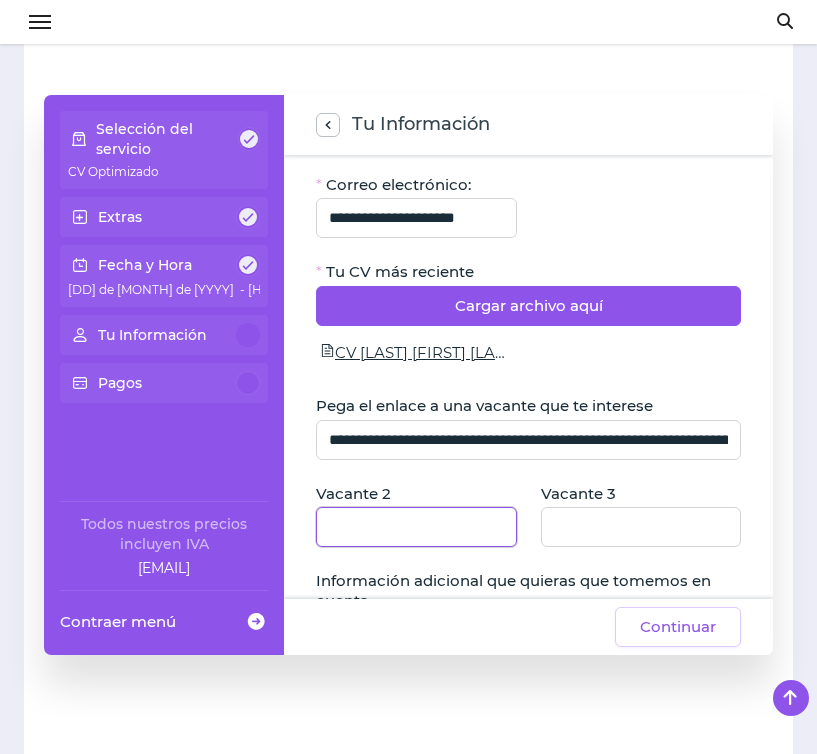 click 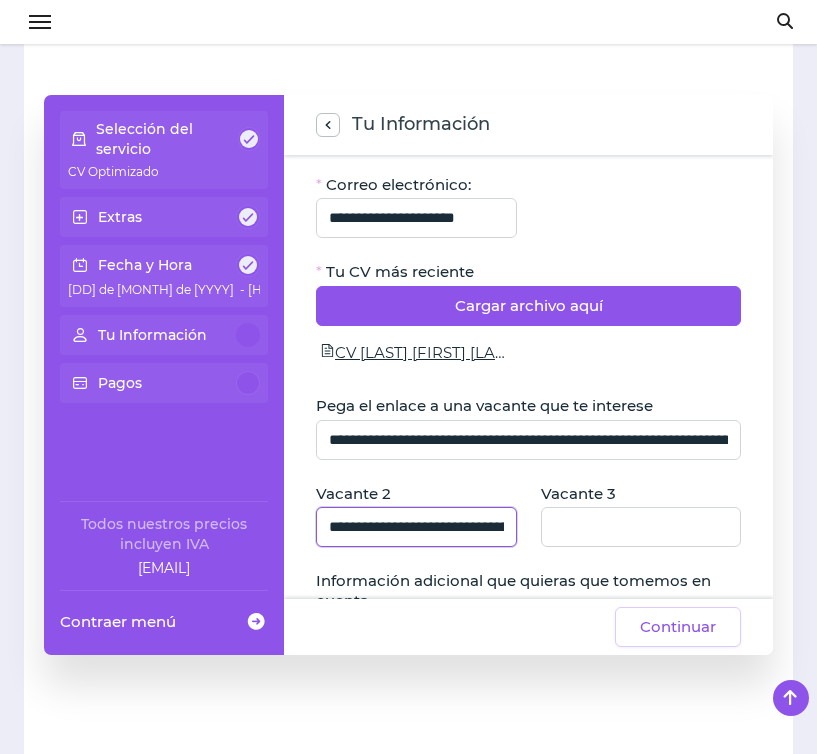 type on "**********" 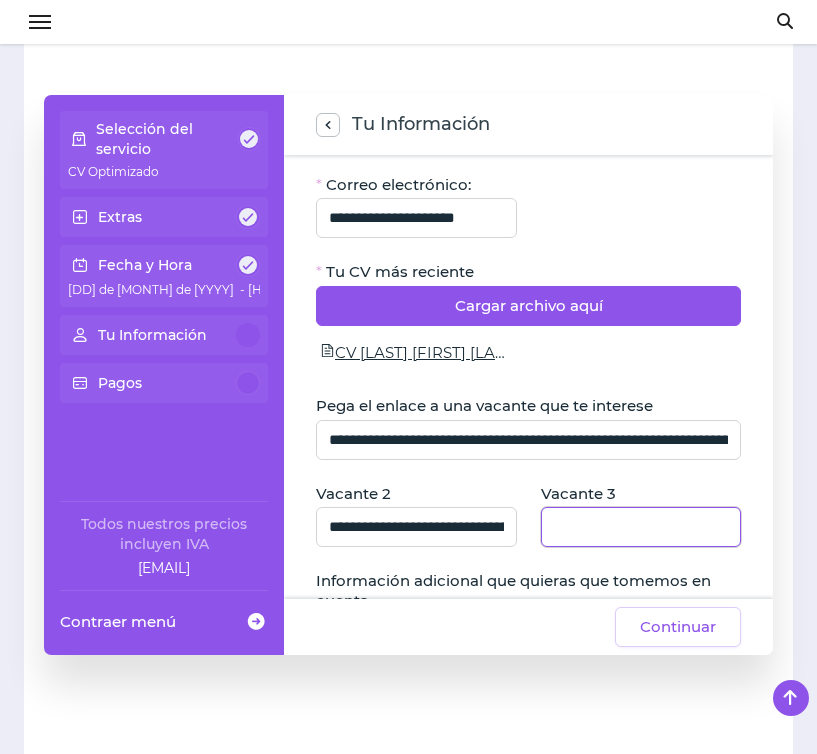 click 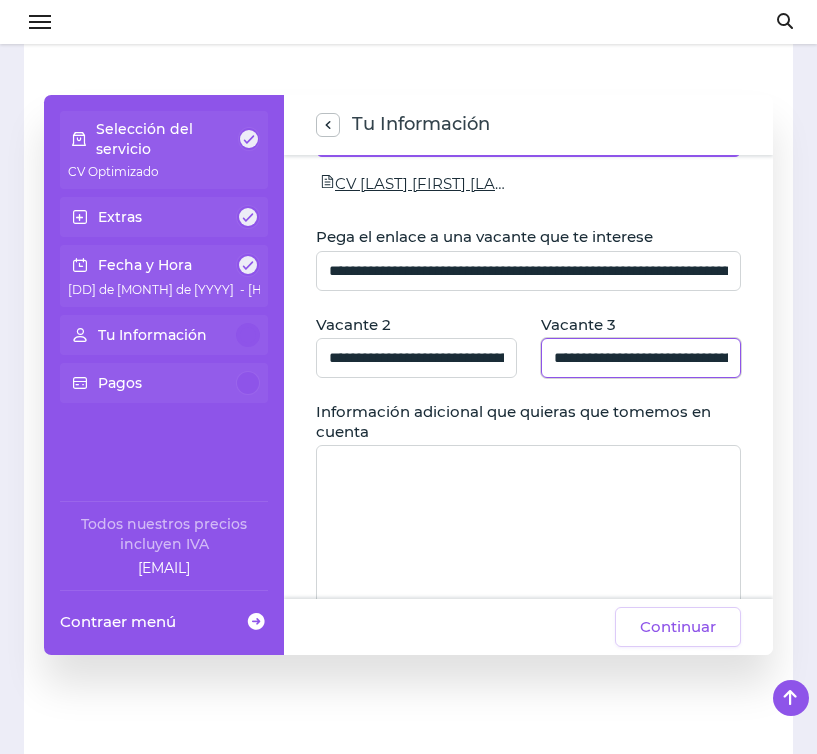 scroll, scrollTop: 259, scrollLeft: 0, axis: vertical 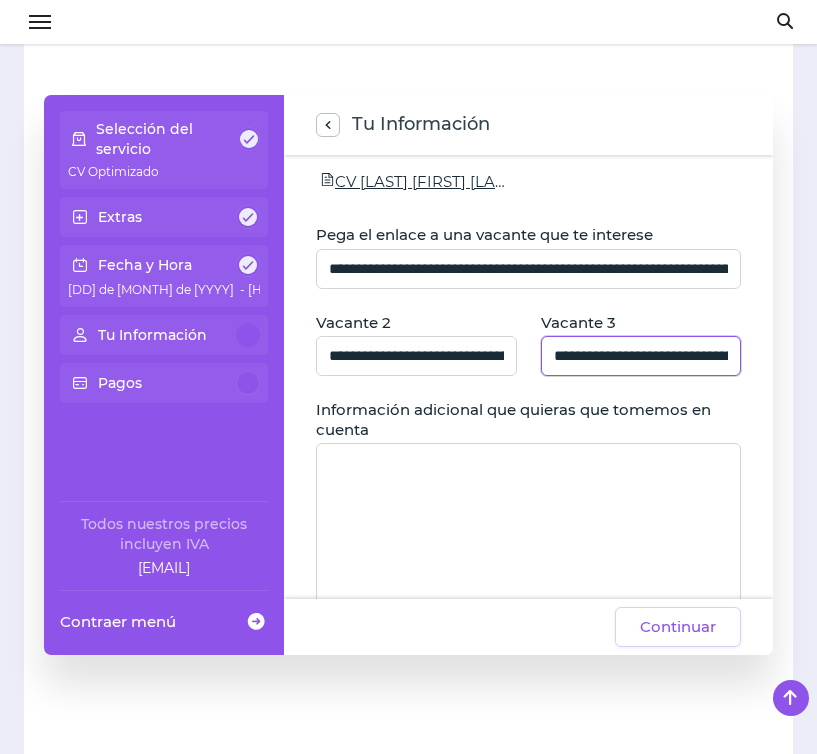 type on "**********" 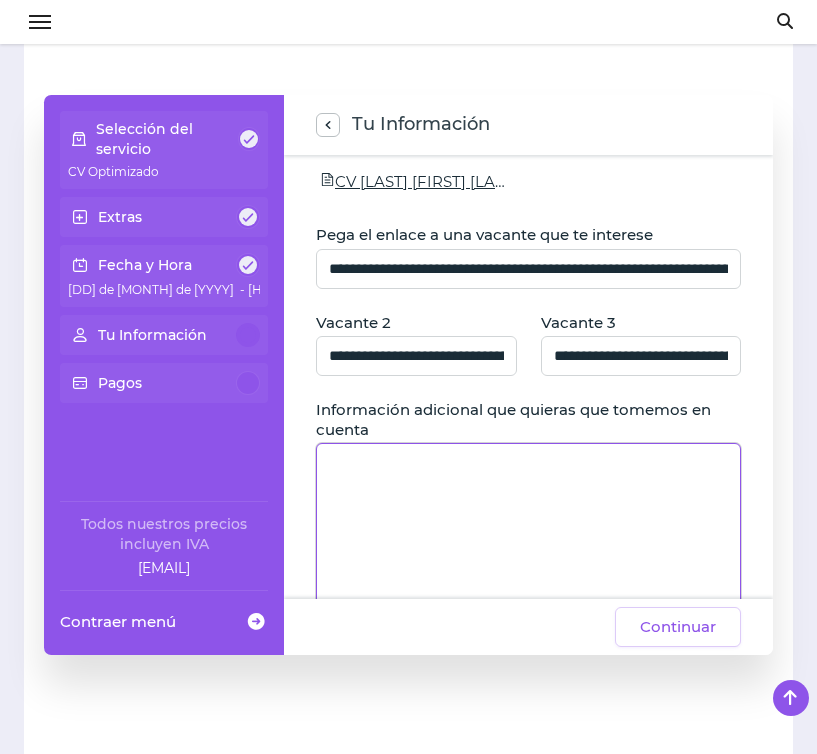 click 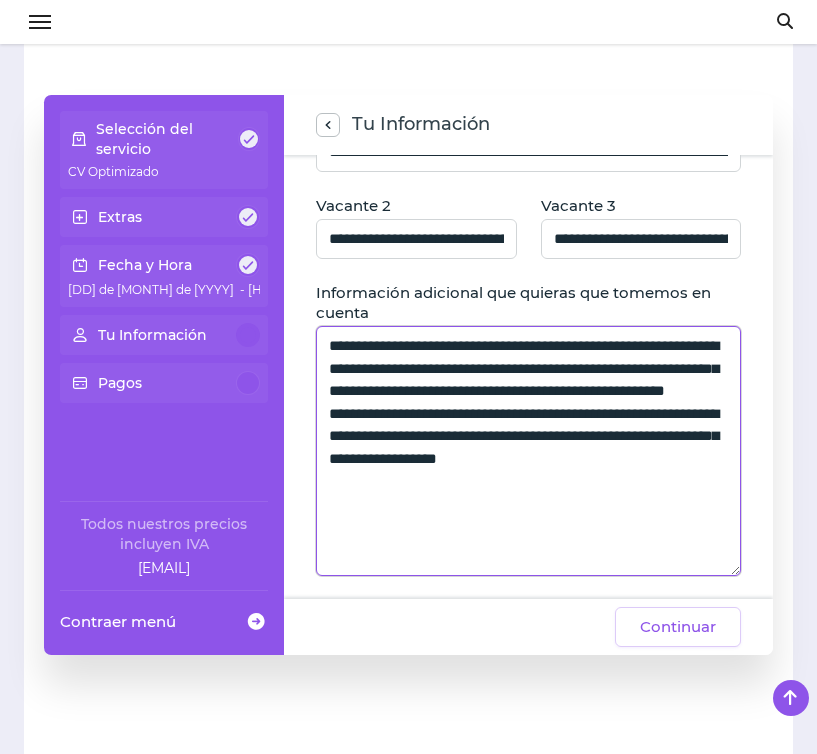 scroll, scrollTop: 381, scrollLeft: 0, axis: vertical 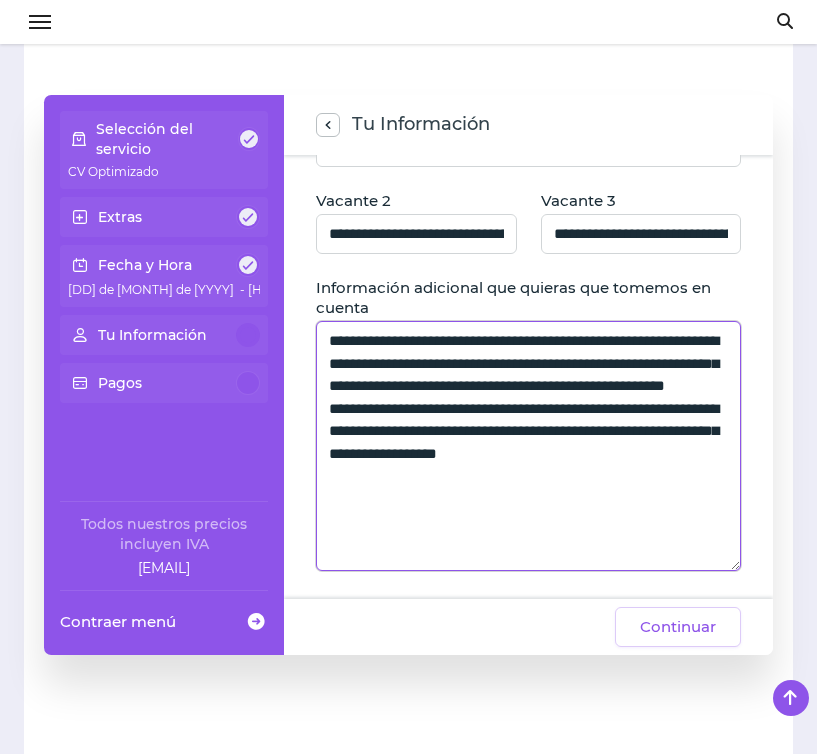 click on "**********" 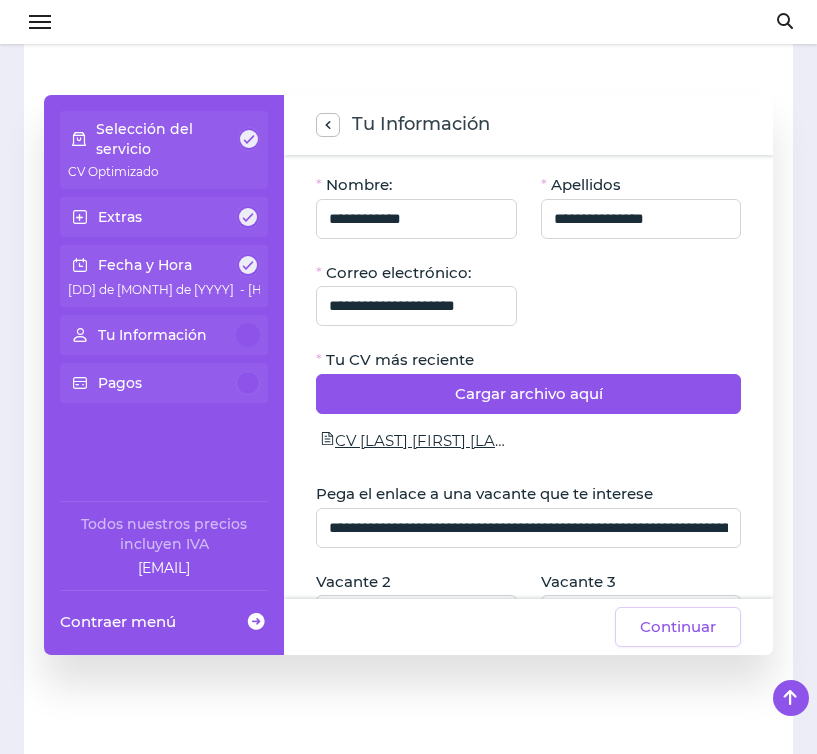 scroll, scrollTop: 0, scrollLeft: 0, axis: both 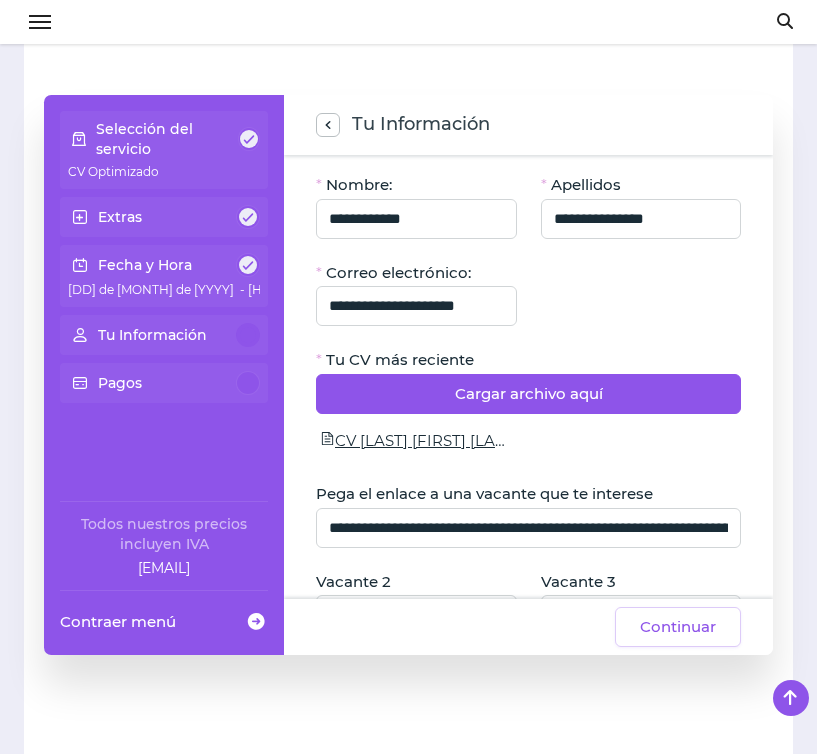 type on "**********" 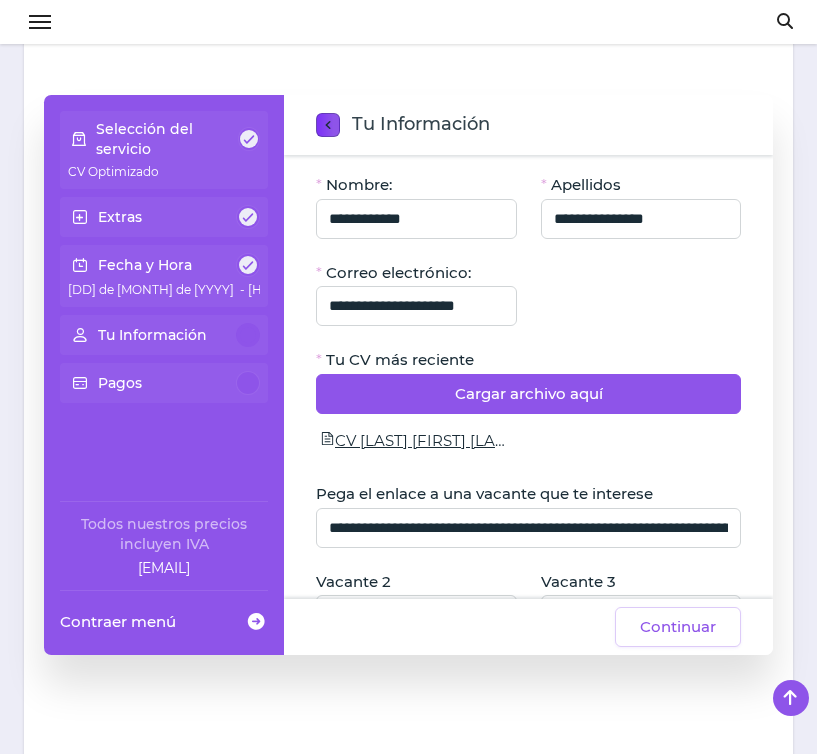 scroll, scrollTop: 0, scrollLeft: 0, axis: both 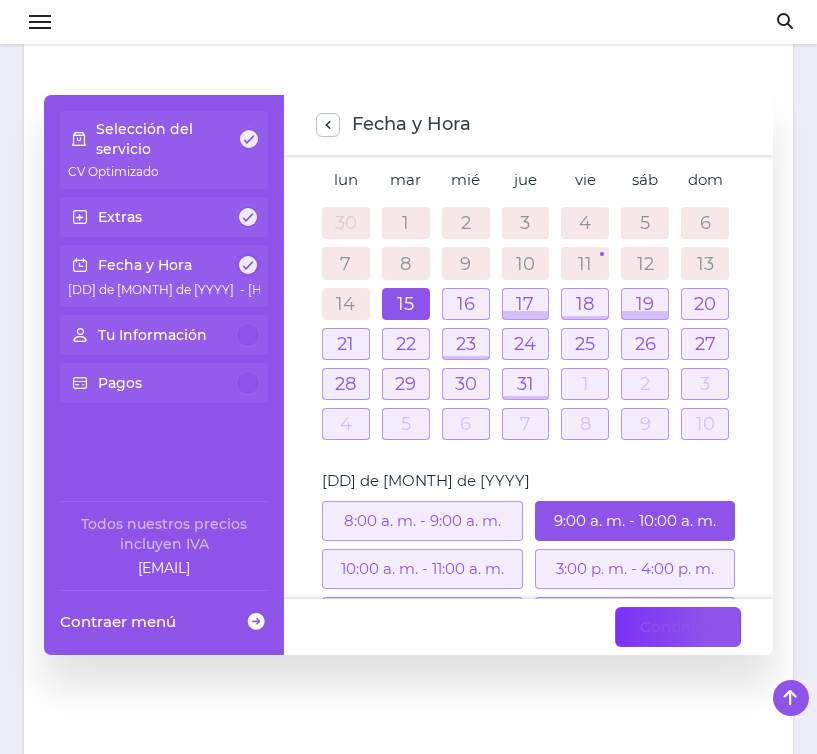 click on "Continuar" 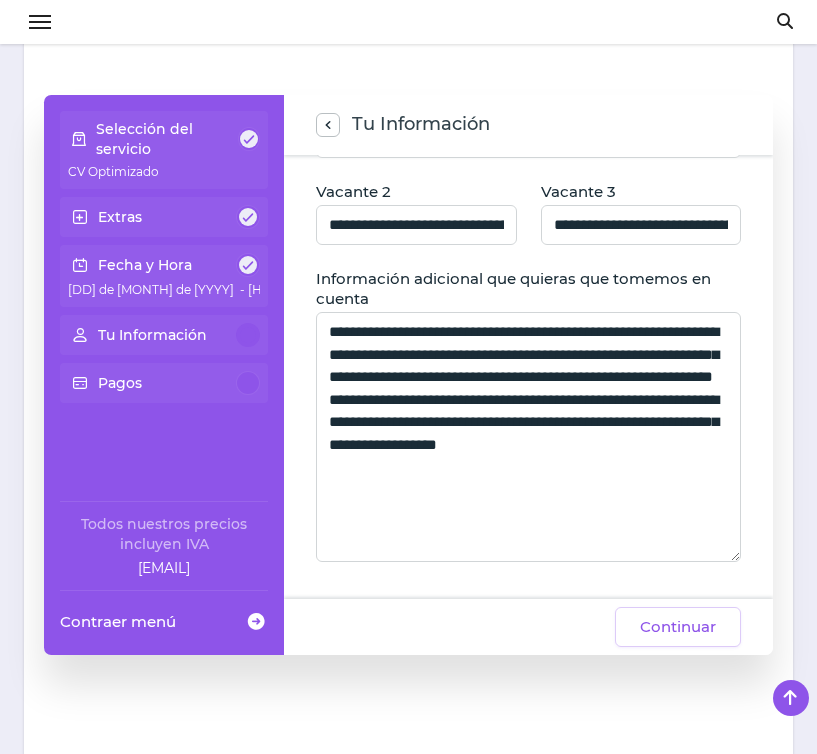 scroll, scrollTop: 389, scrollLeft: 0, axis: vertical 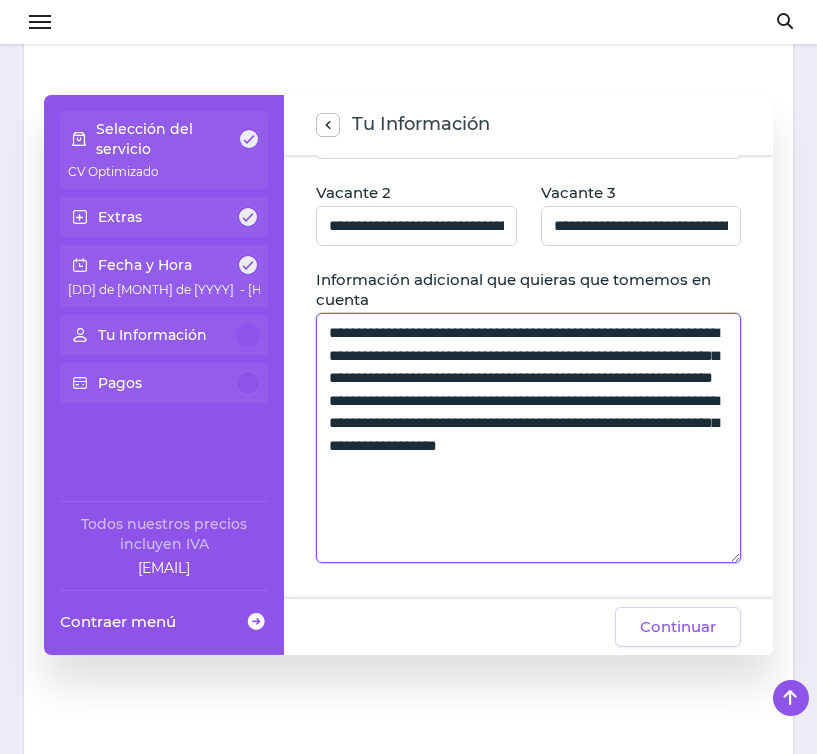 click on "**********" 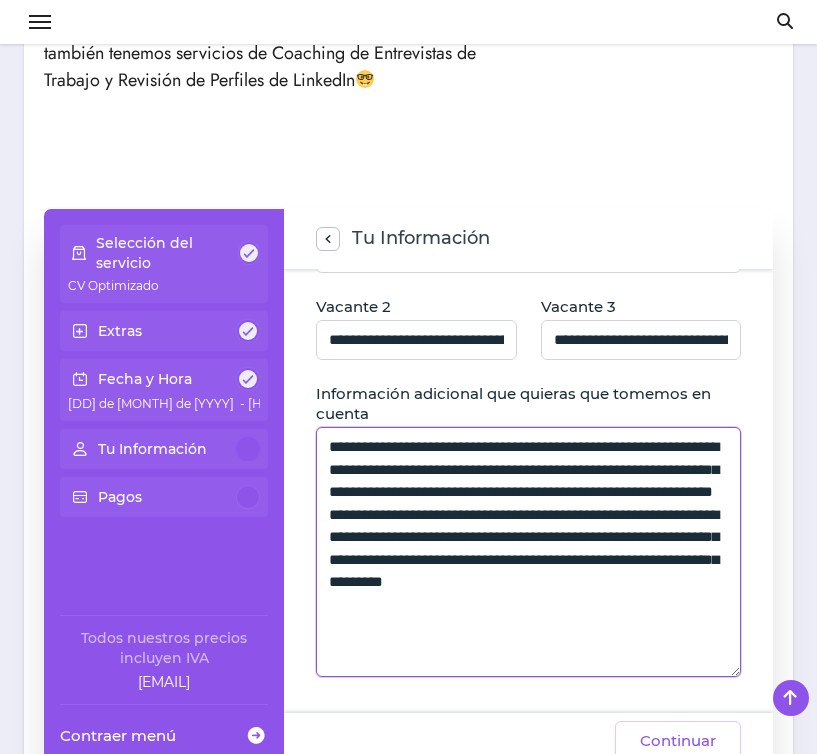 scroll, scrollTop: 477, scrollLeft: 0, axis: vertical 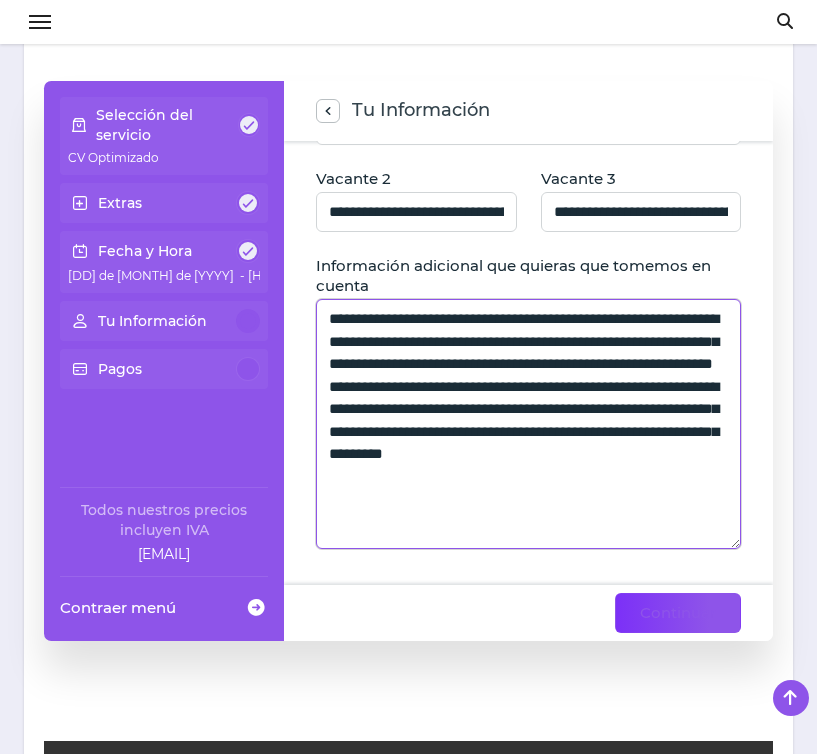 type on "**********" 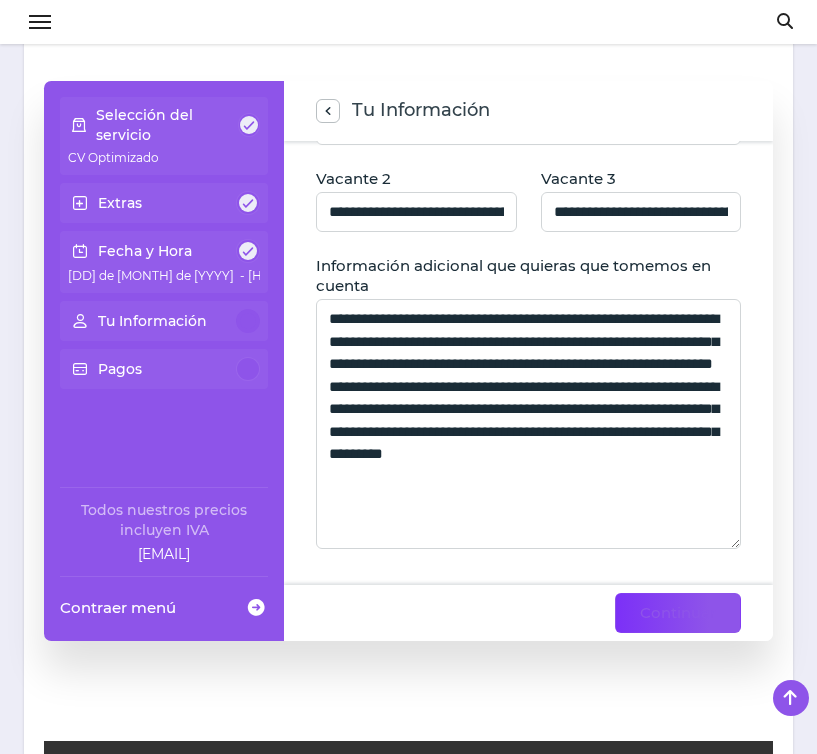 click on "Continuar" 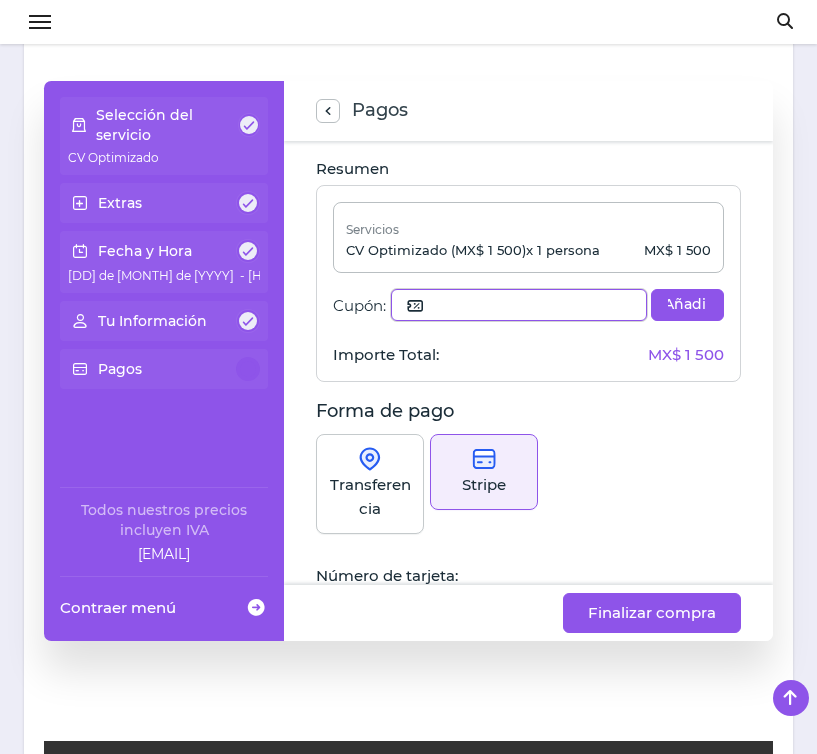 click 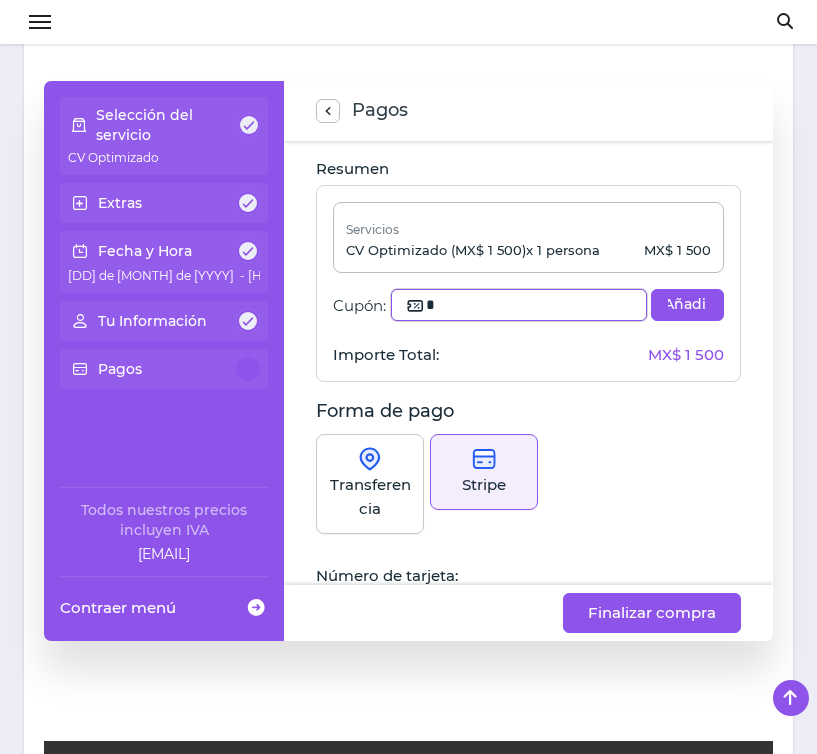 click on "*" 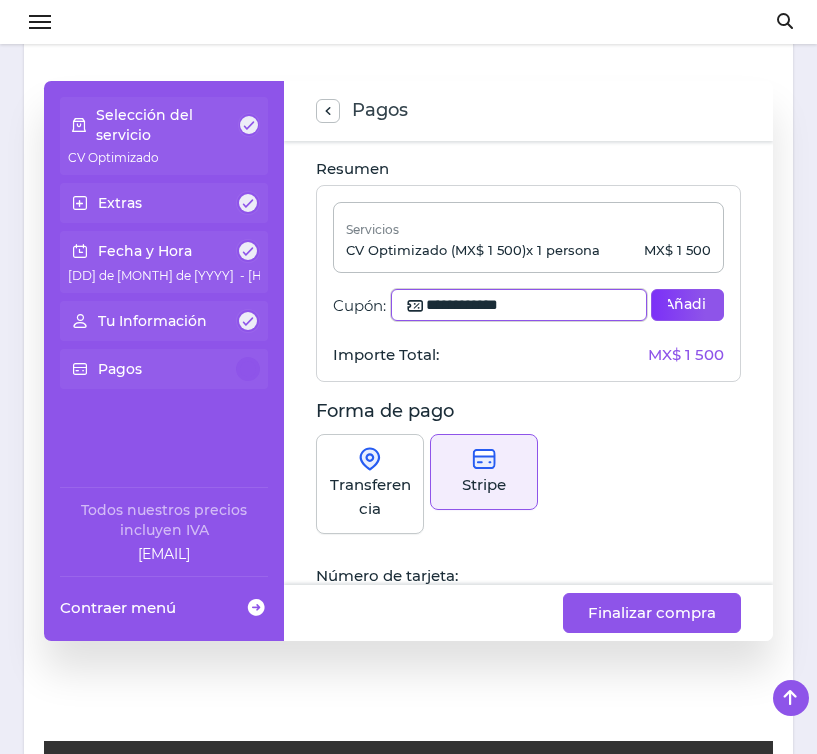 type on "**********" 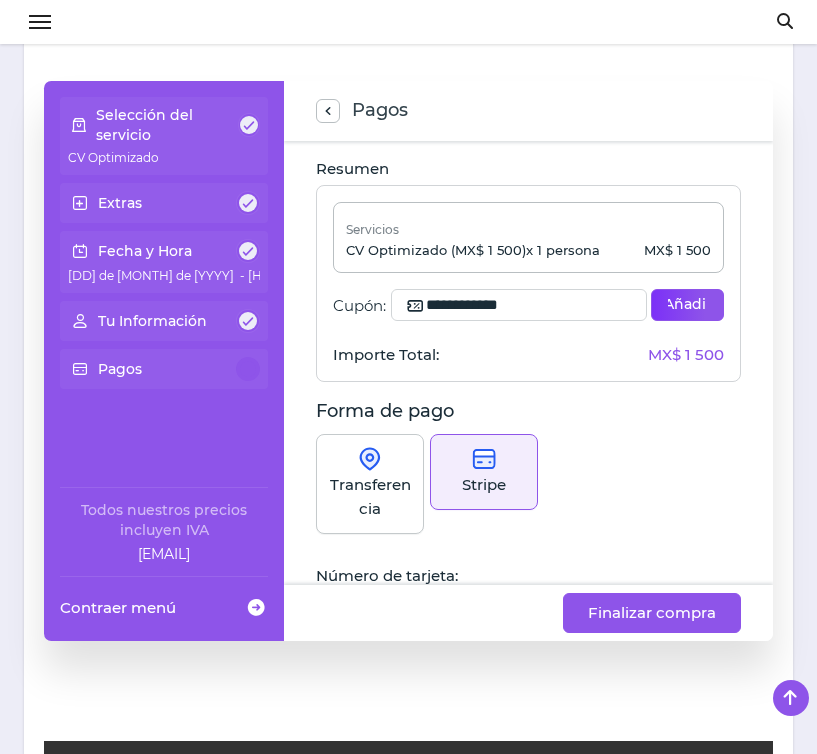 click on "Añadir" at bounding box center [687, 305] 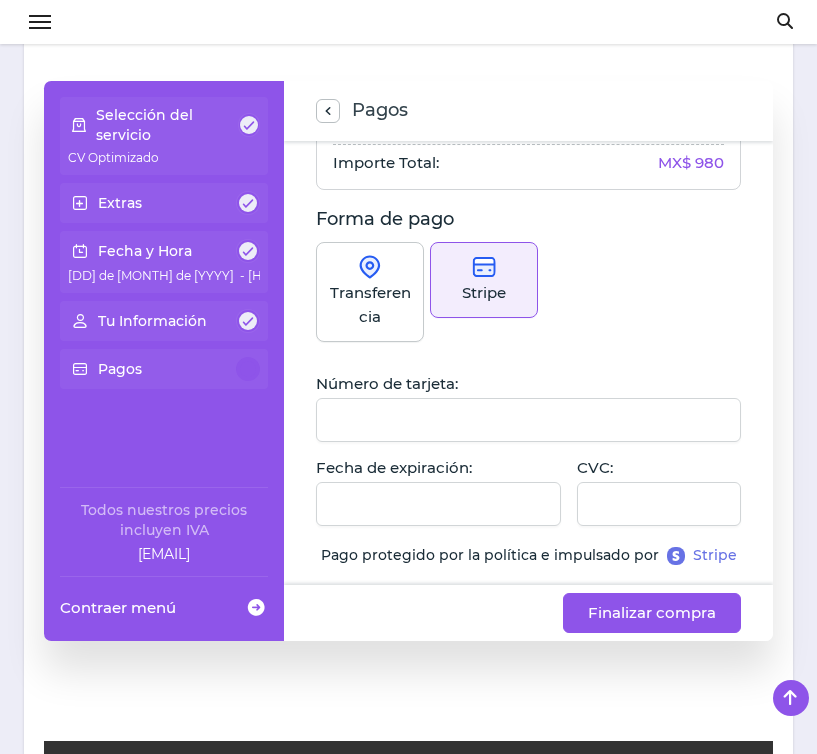 scroll, scrollTop: 246, scrollLeft: 0, axis: vertical 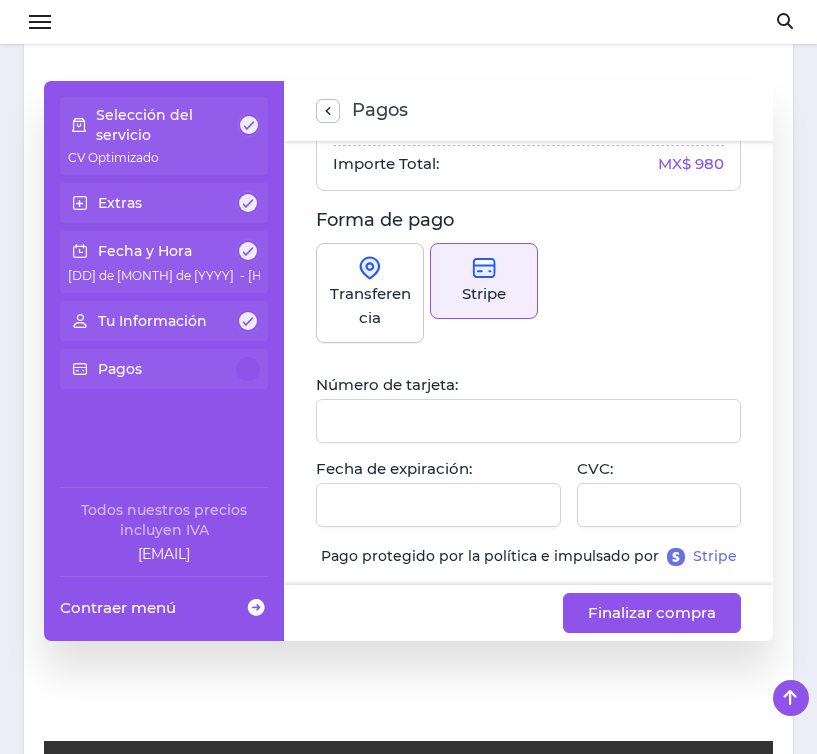 click on "Transferencia" at bounding box center (370, 306) 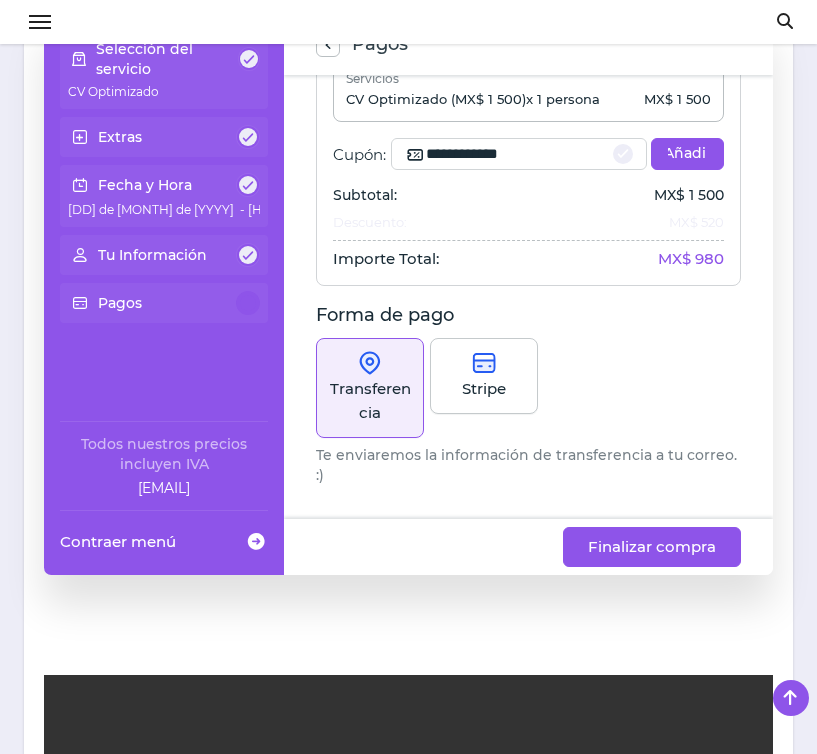 scroll, scrollTop: 681, scrollLeft: 0, axis: vertical 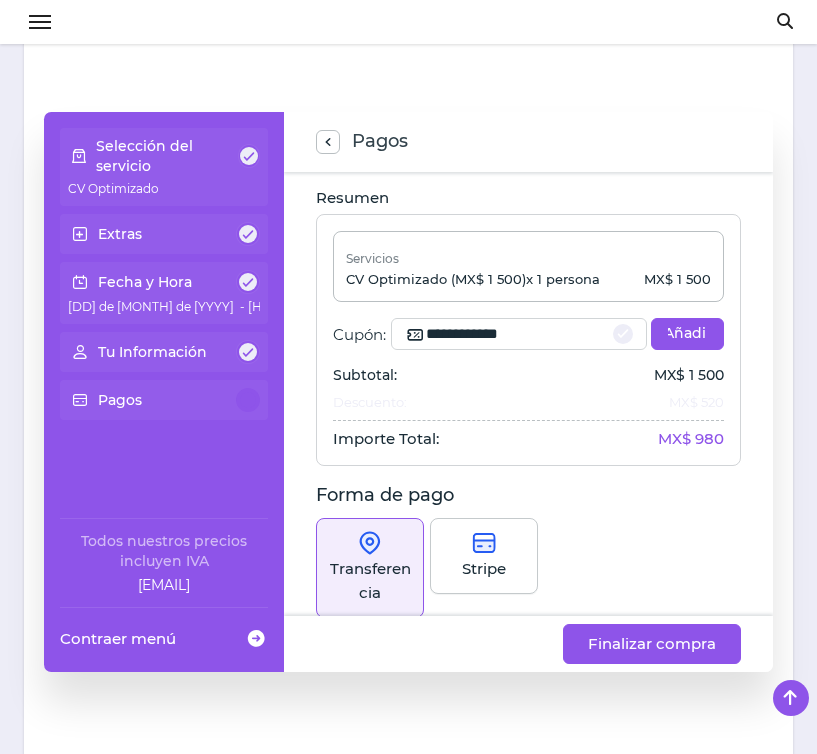 click on "Stripe" 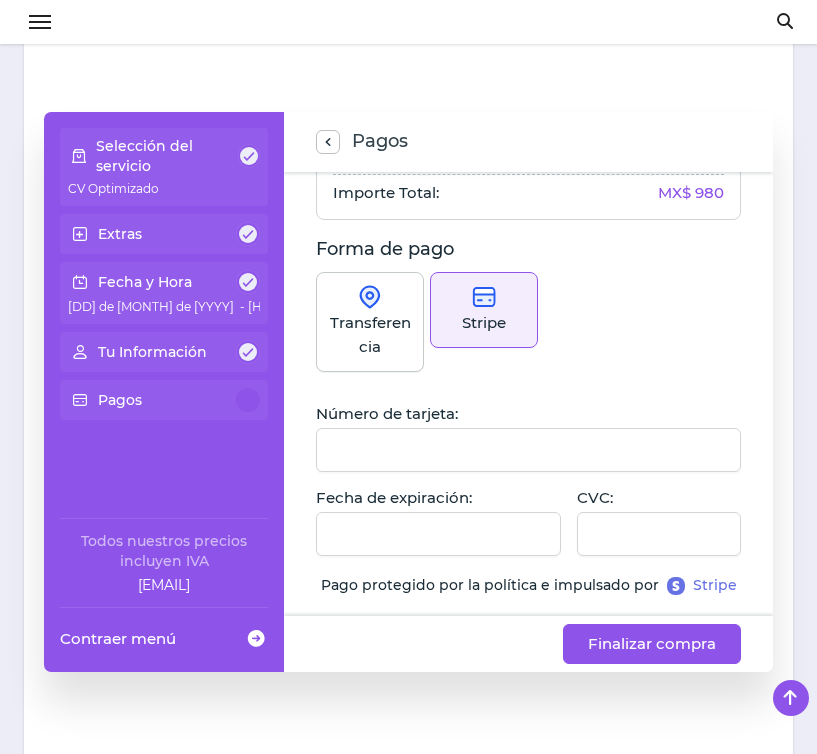 scroll, scrollTop: 246, scrollLeft: 0, axis: vertical 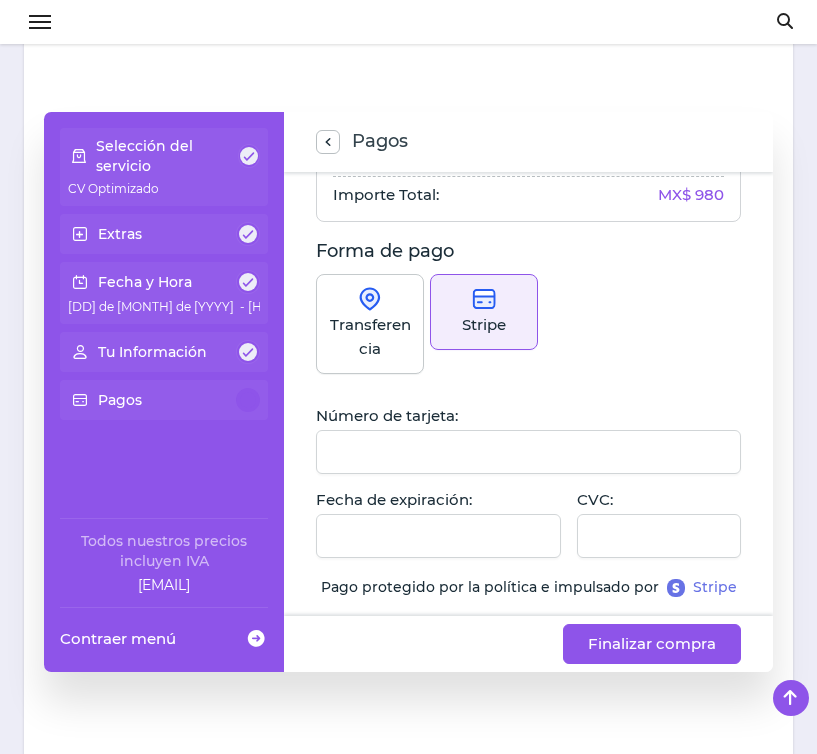 click on "Transferencia" at bounding box center (370, 337) 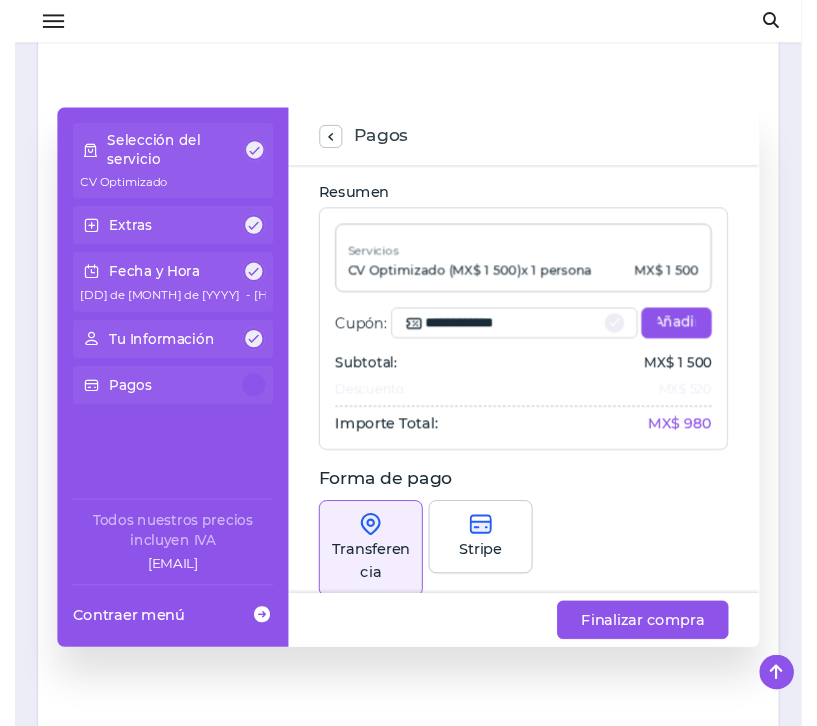 scroll, scrollTop: 0, scrollLeft: 0, axis: both 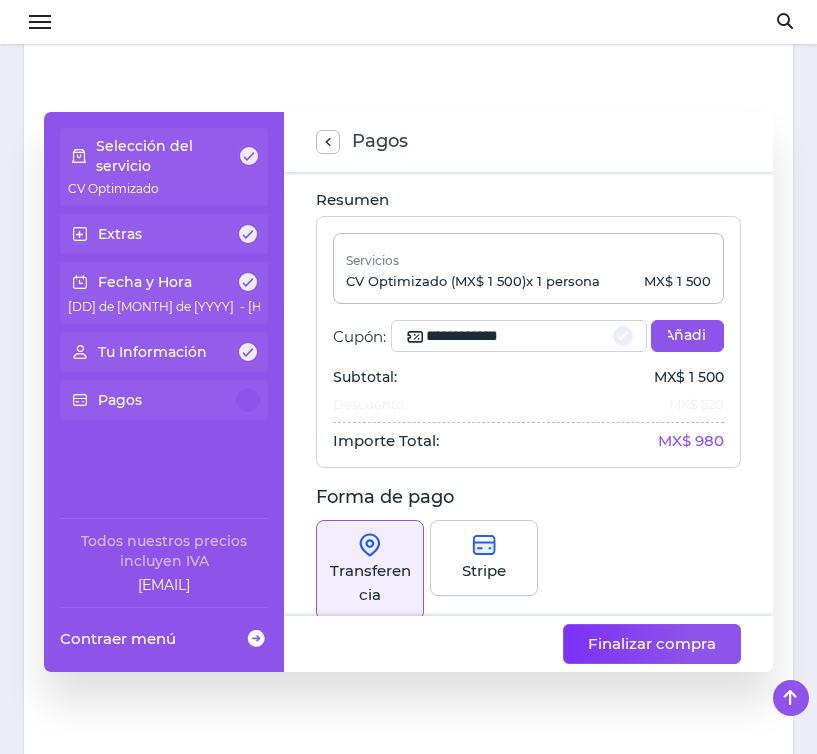 click on "Finalizar compra" at bounding box center (652, 644) 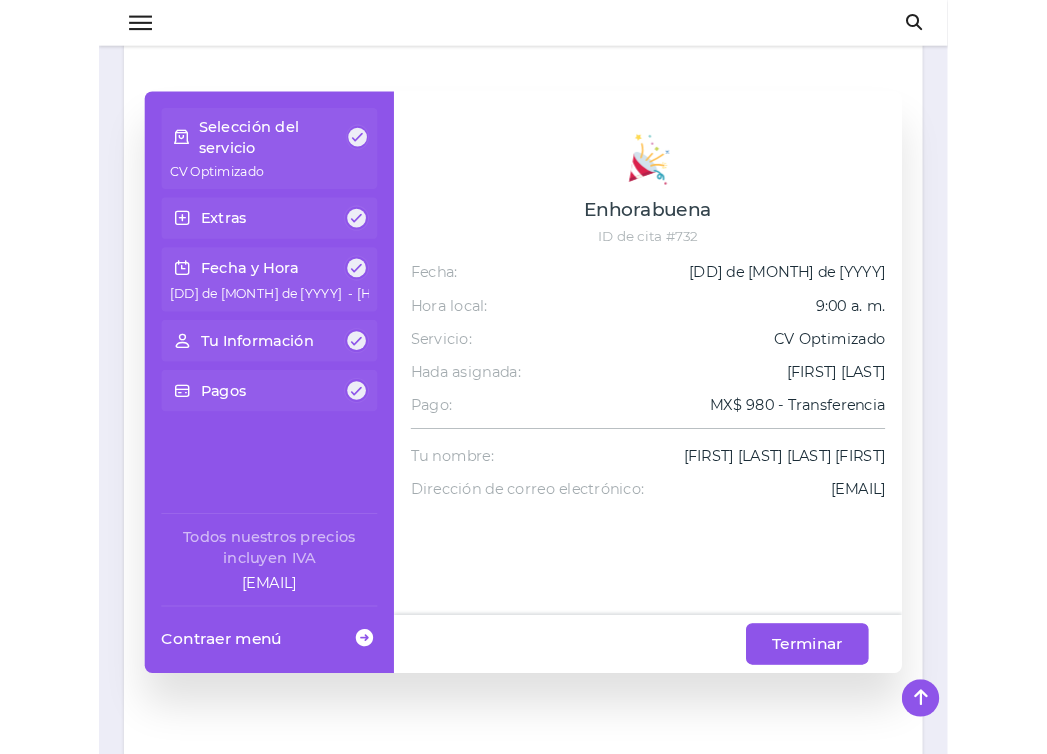 scroll, scrollTop: 601, scrollLeft: 0, axis: vertical 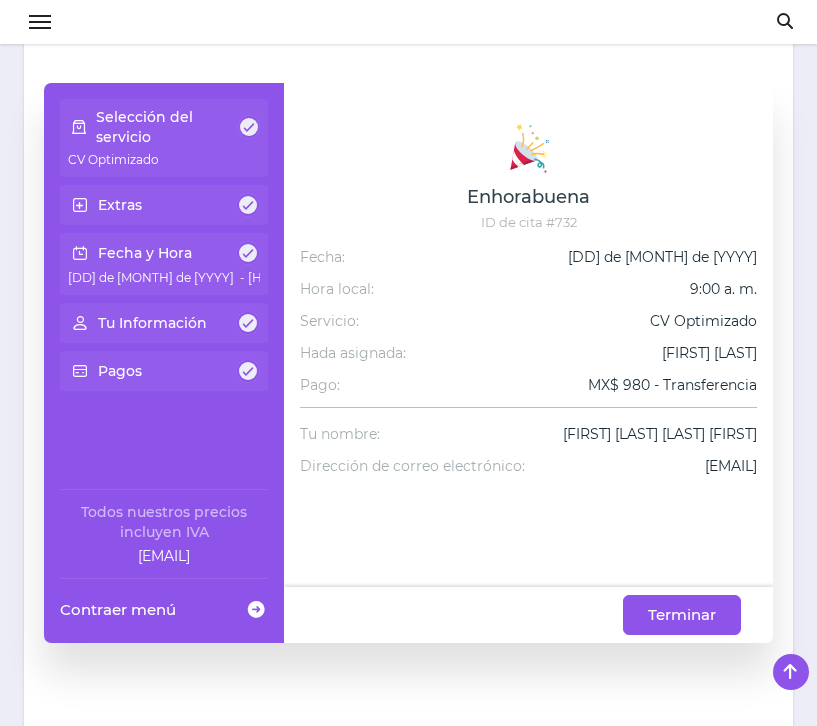 click on "[FIRST] [LAST]
[COMPANY]" at bounding box center (408, 22) 